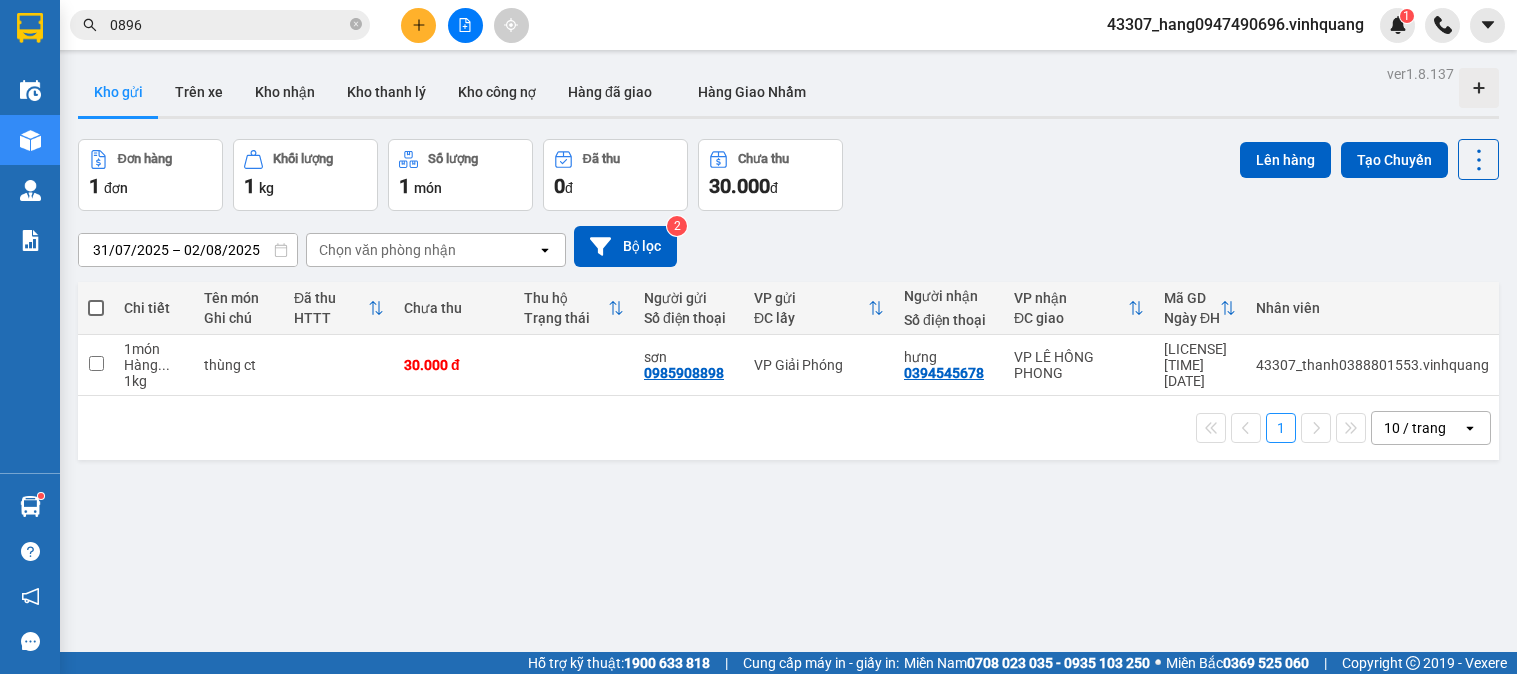 scroll, scrollTop: 0, scrollLeft: 0, axis: both 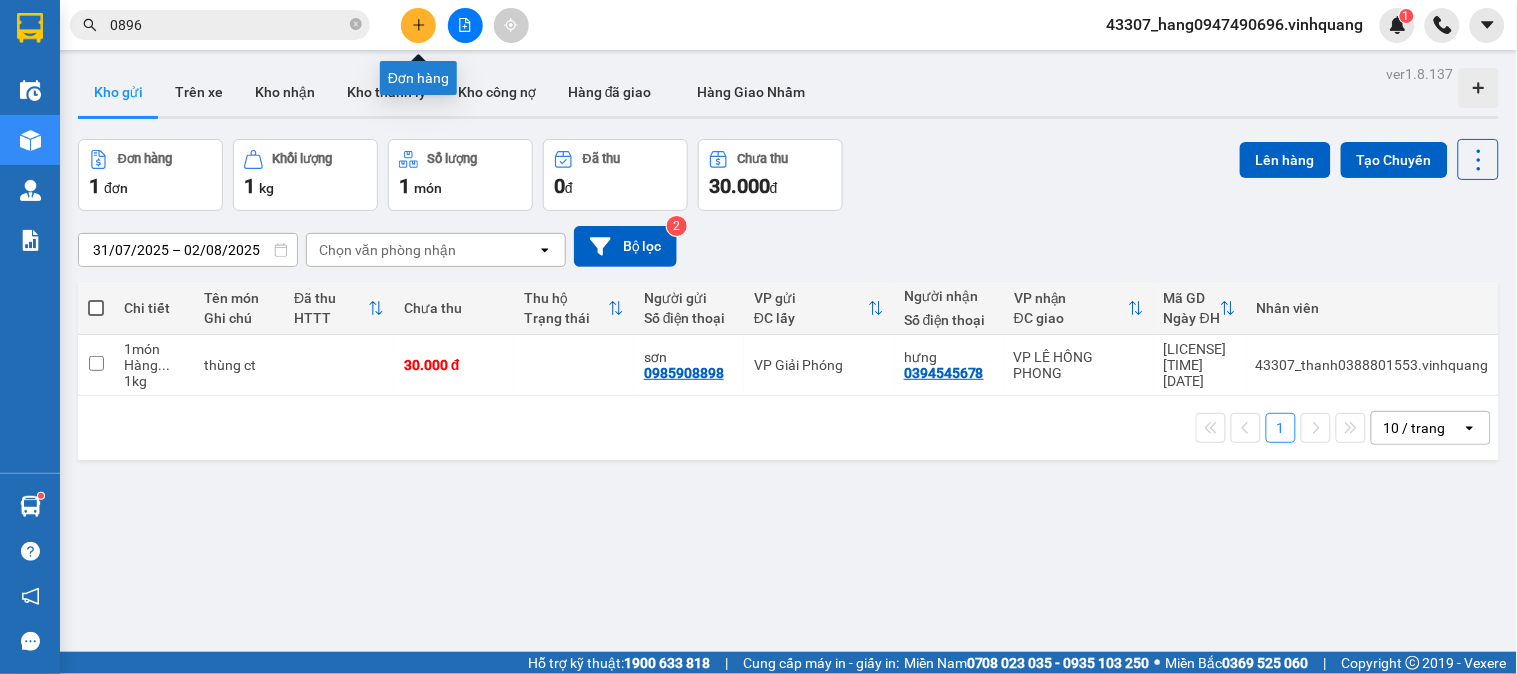 click at bounding box center [418, 25] 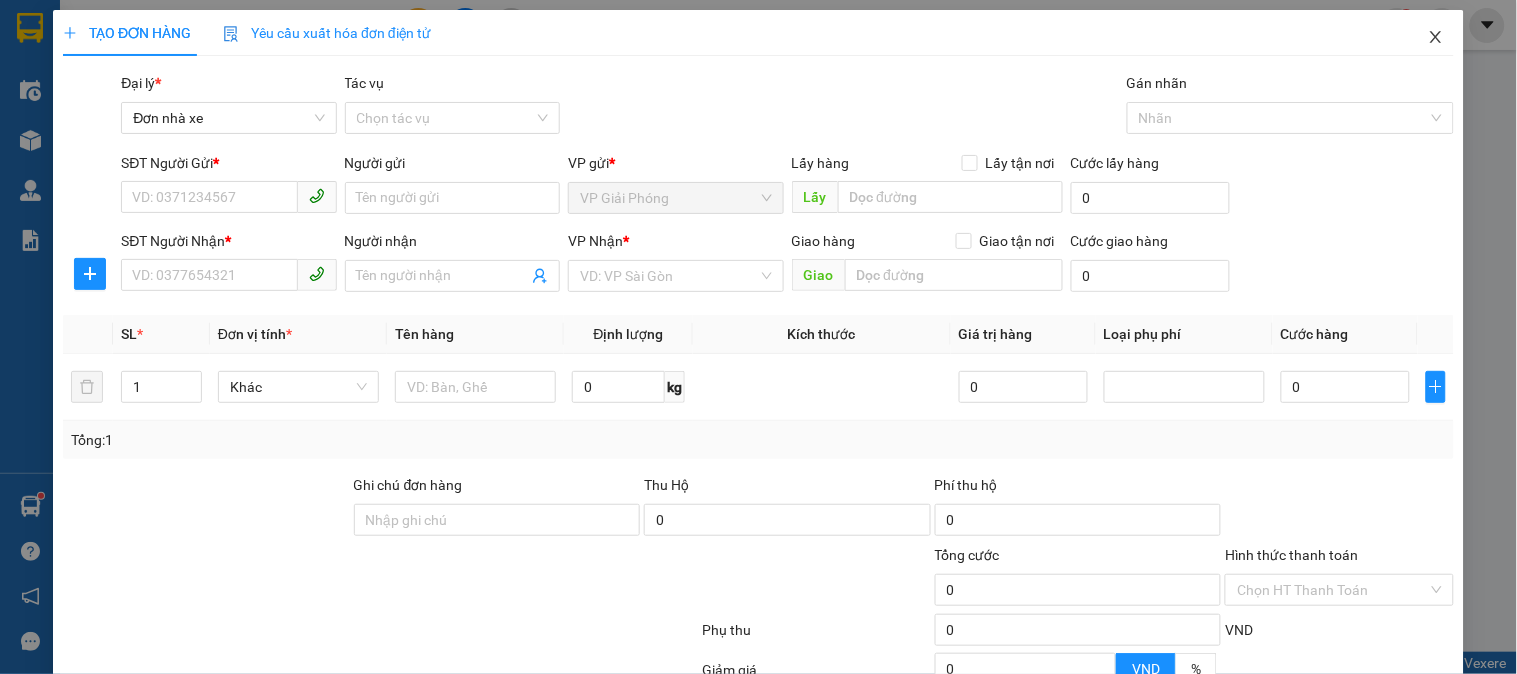 click 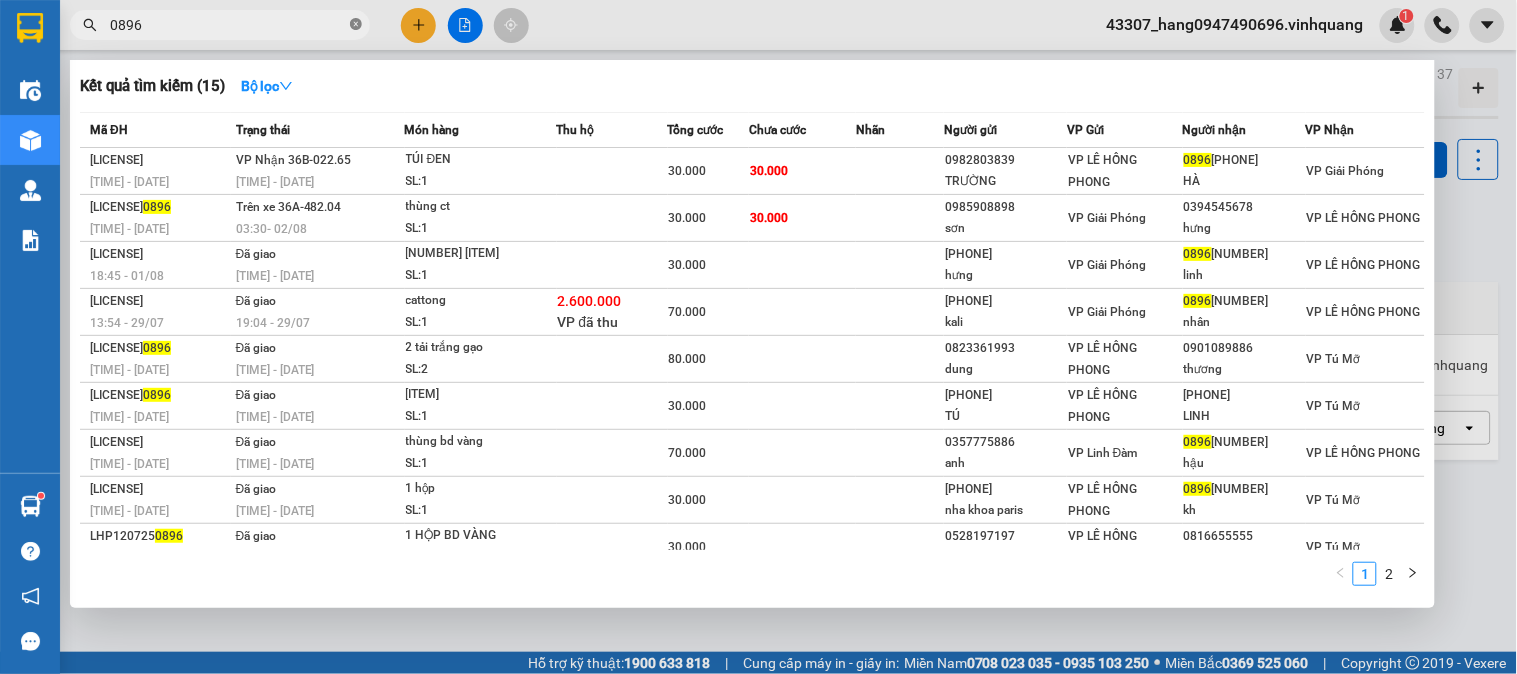 click 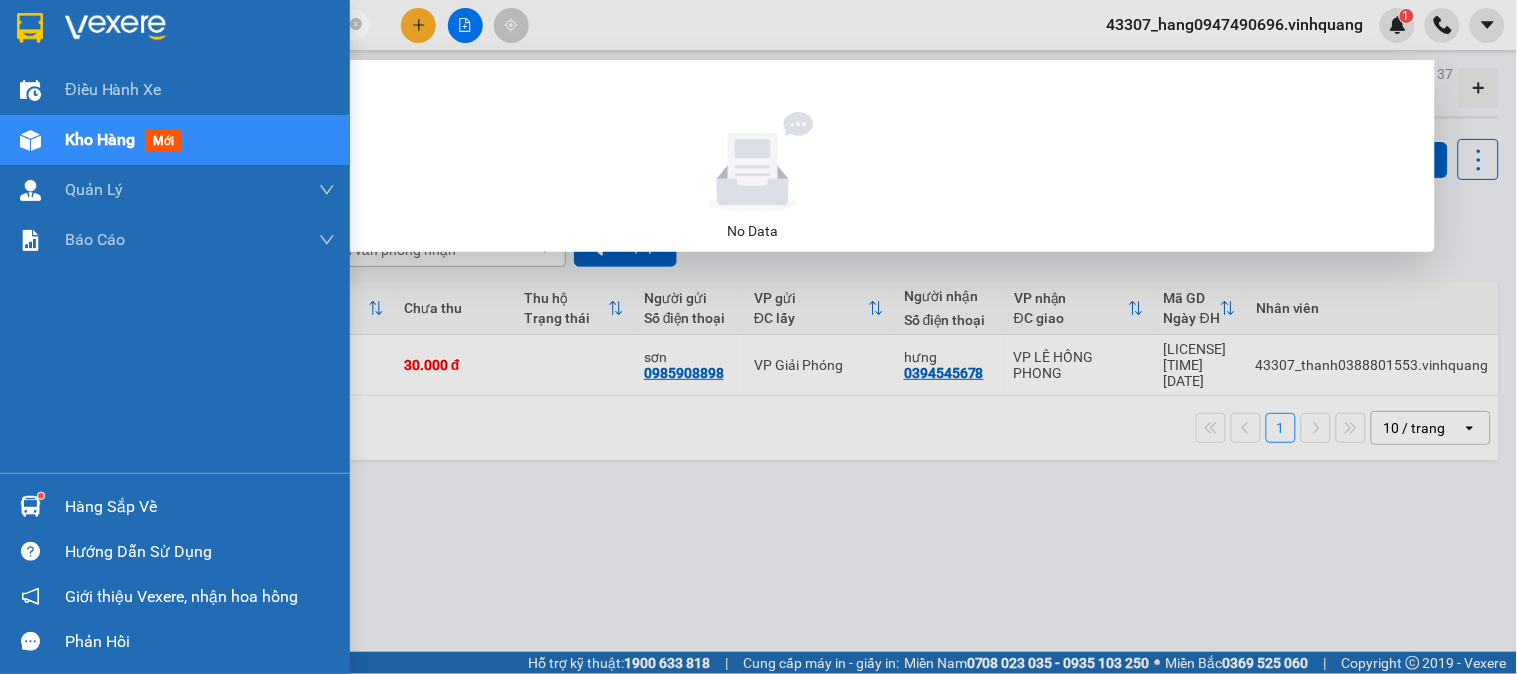 drag, startPoint x: 200, startPoint y: 30, endPoint x: 403, endPoint y: 84, distance: 210.05951 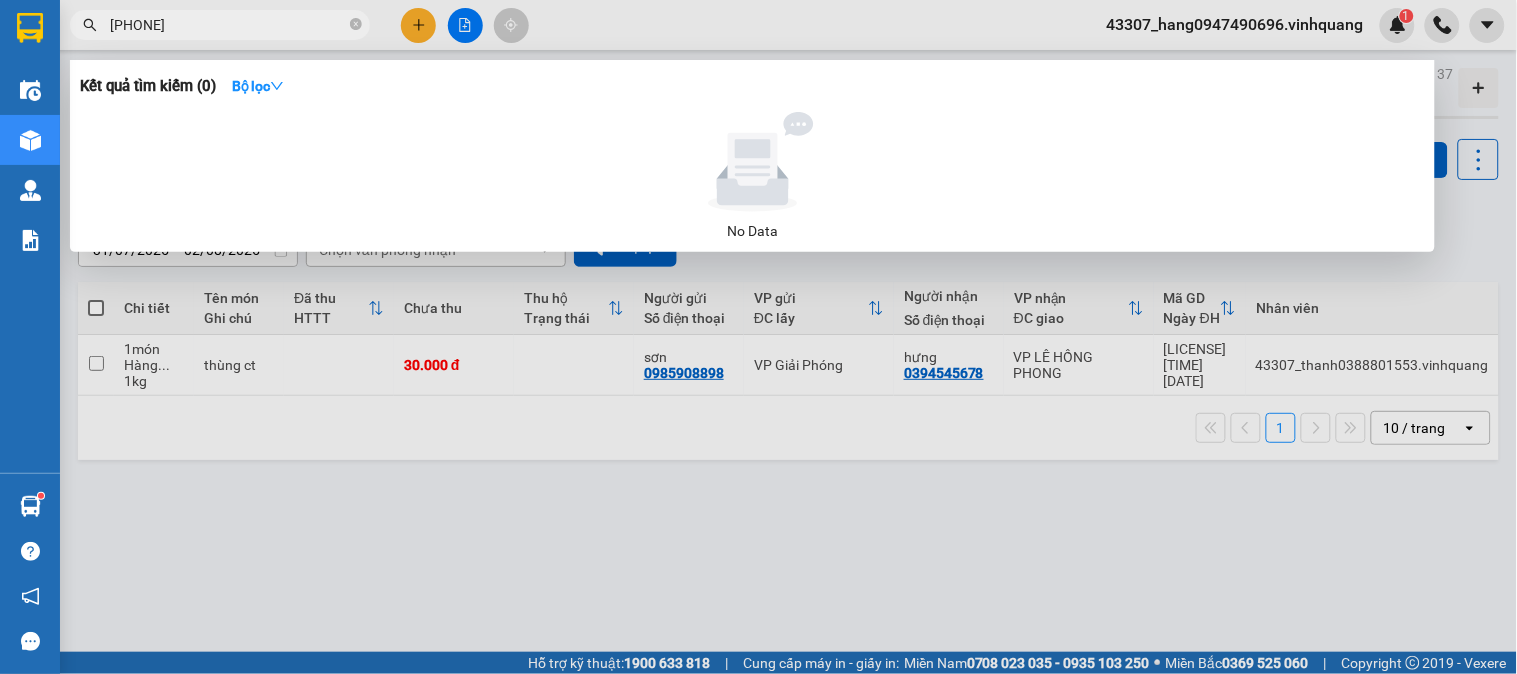 click on "[PHONE]" at bounding box center [228, 25] 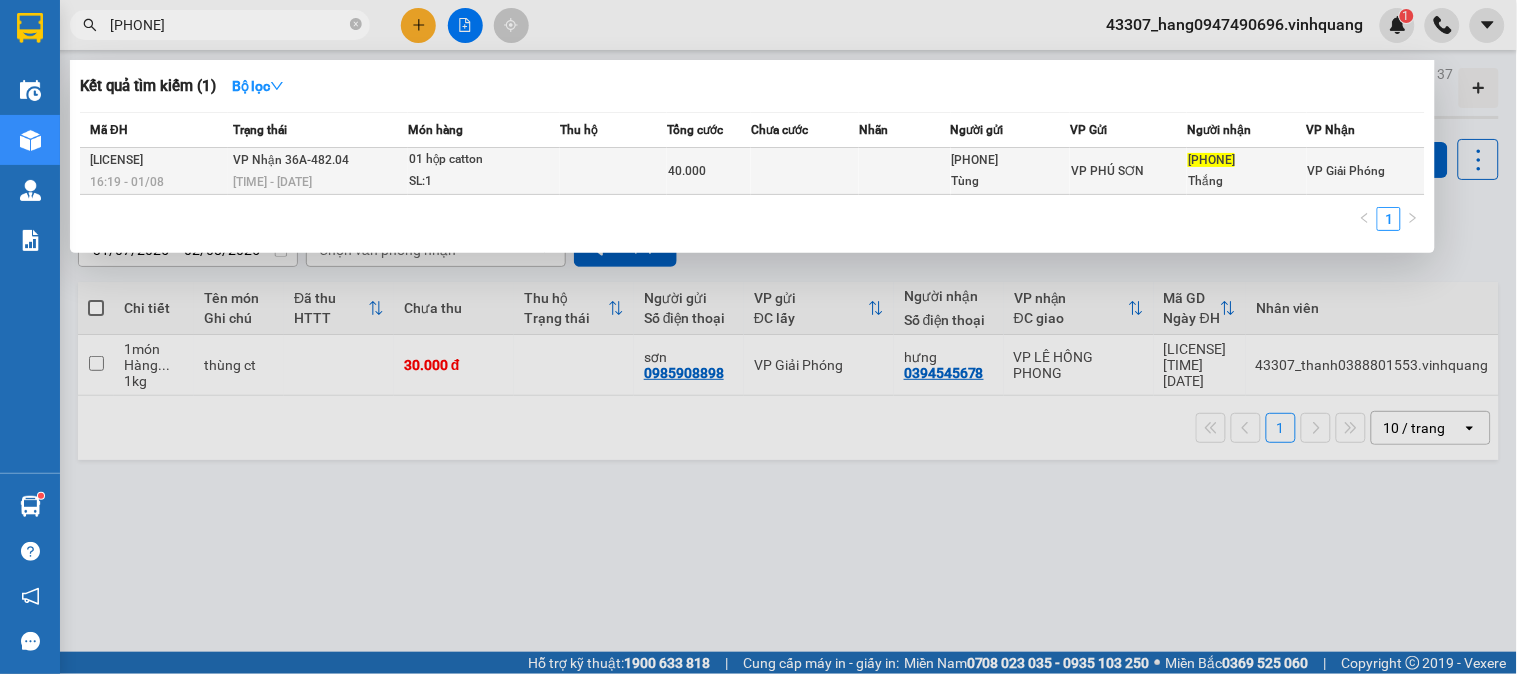 type on "[PHONE]" 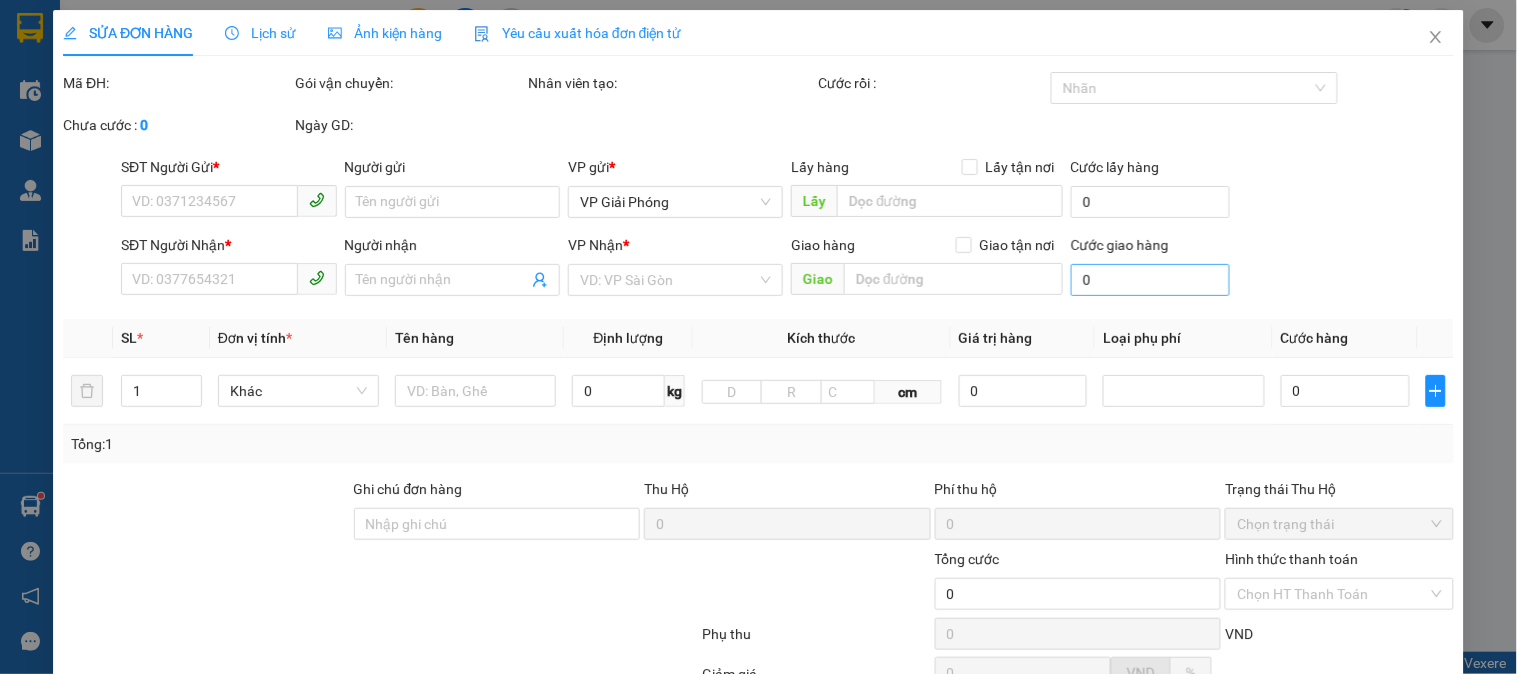 type on "[PHONE]" 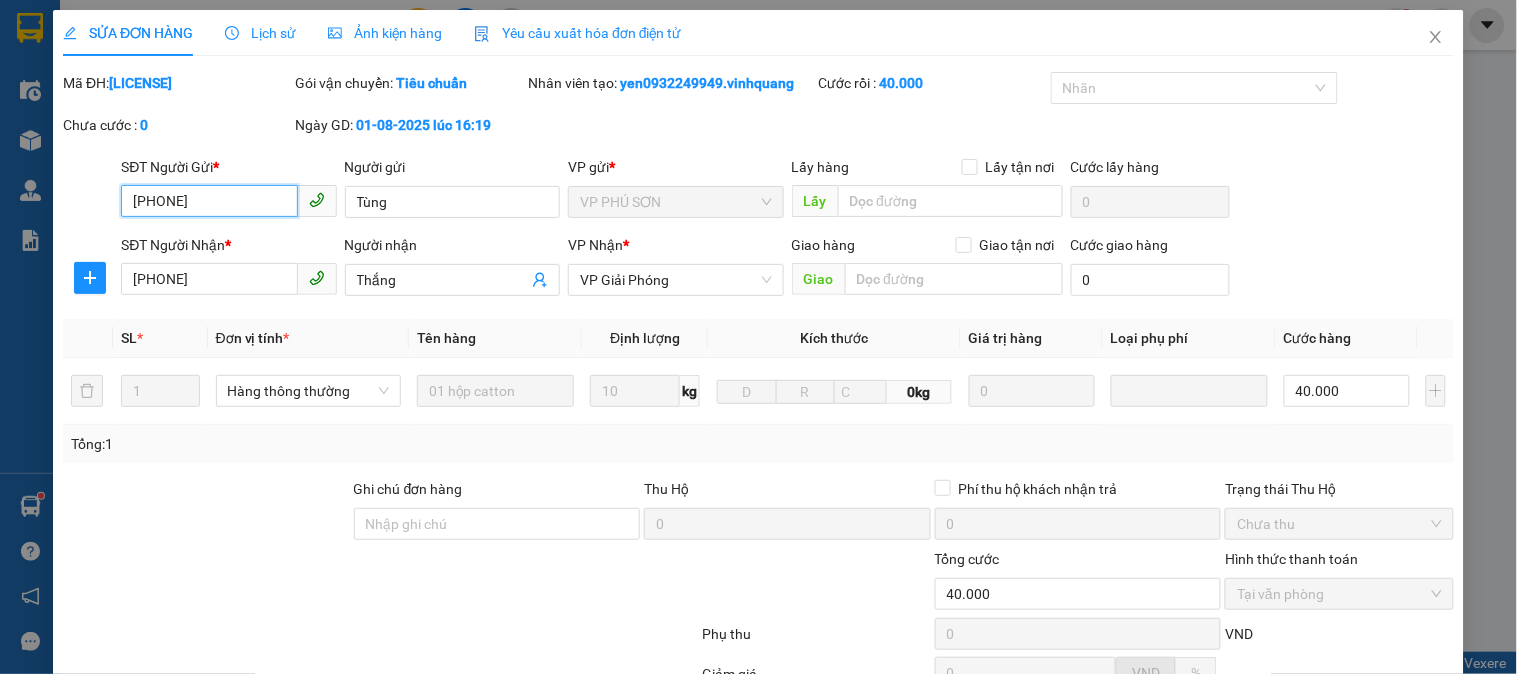 scroll, scrollTop: 212, scrollLeft: 0, axis: vertical 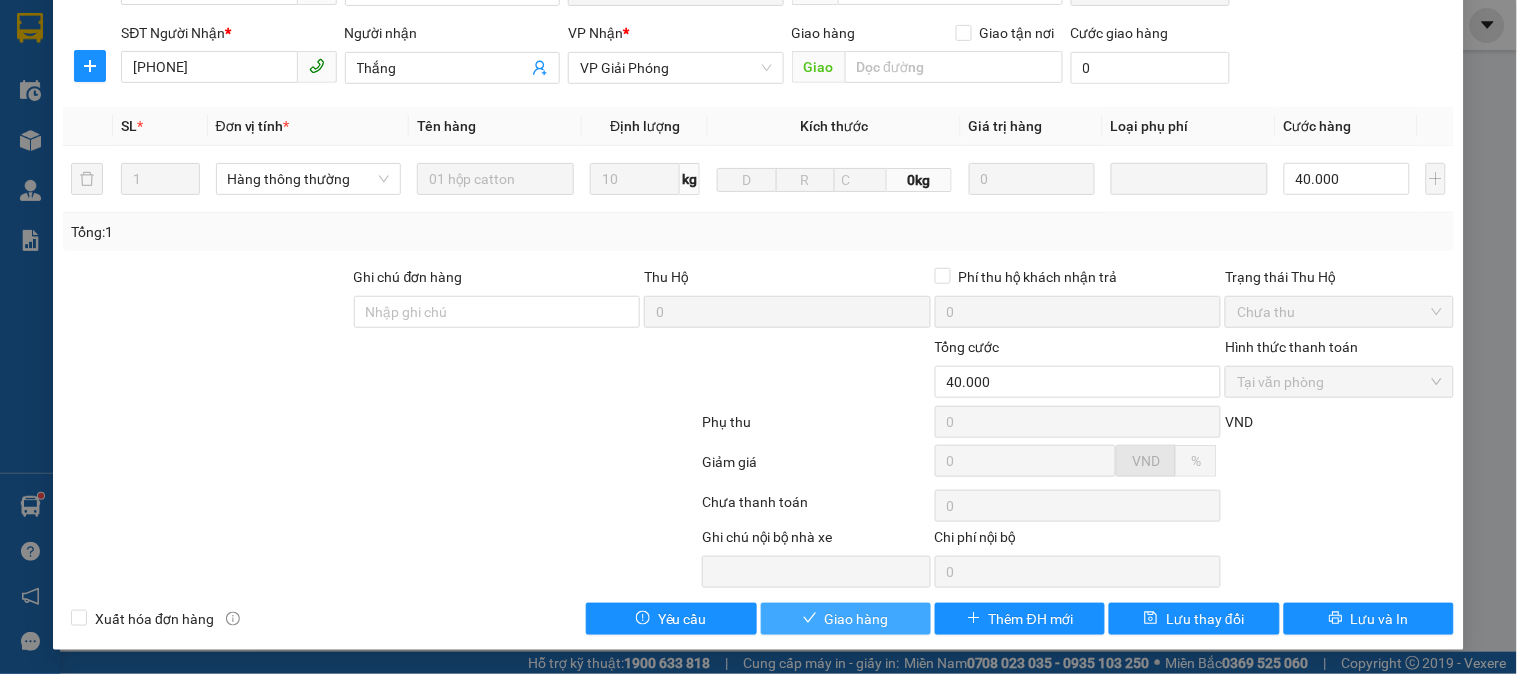 click on "Giao hàng" at bounding box center [846, 619] 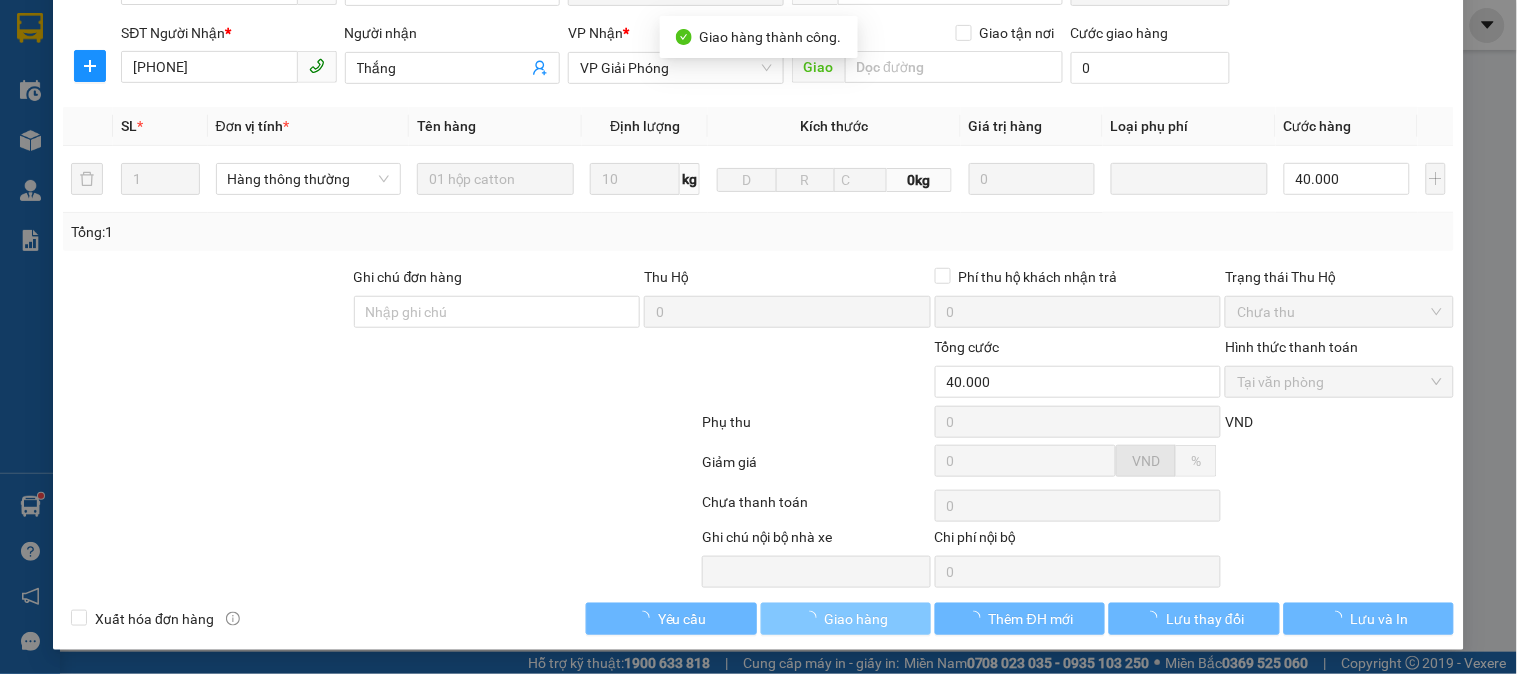 scroll, scrollTop: 0, scrollLeft: 0, axis: both 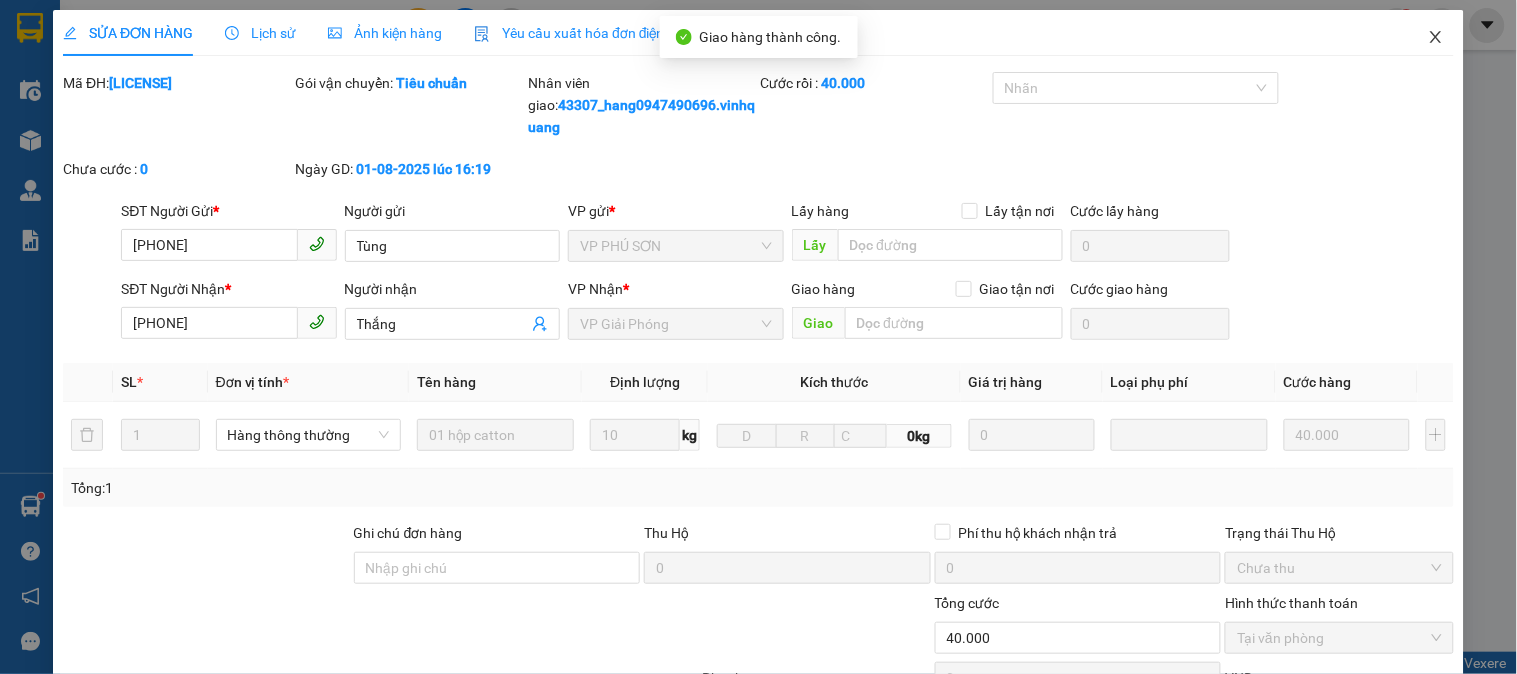 drag, startPoint x: 1421, startPoint y: 24, endPoint x: 1333, endPoint y: 50, distance: 91.76056 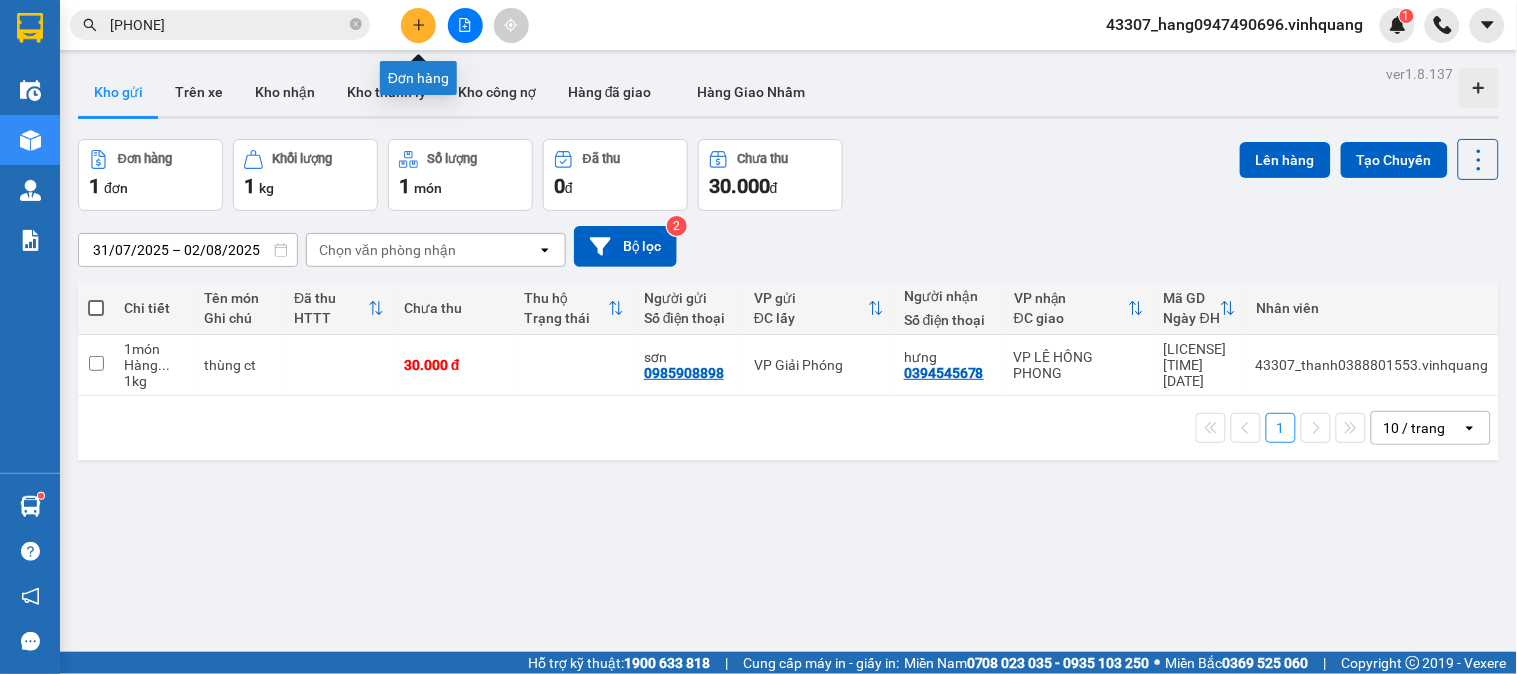 click at bounding box center [418, 25] 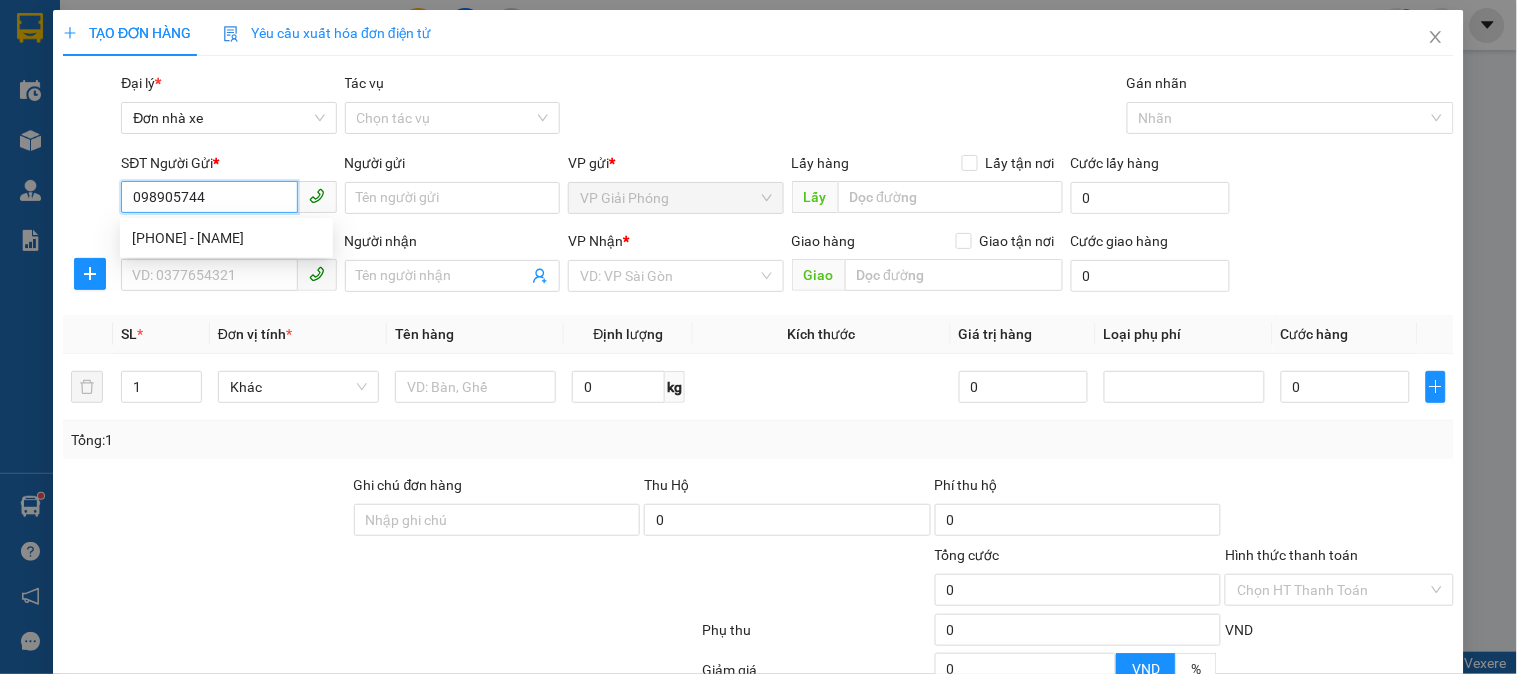 type on "0989057442" 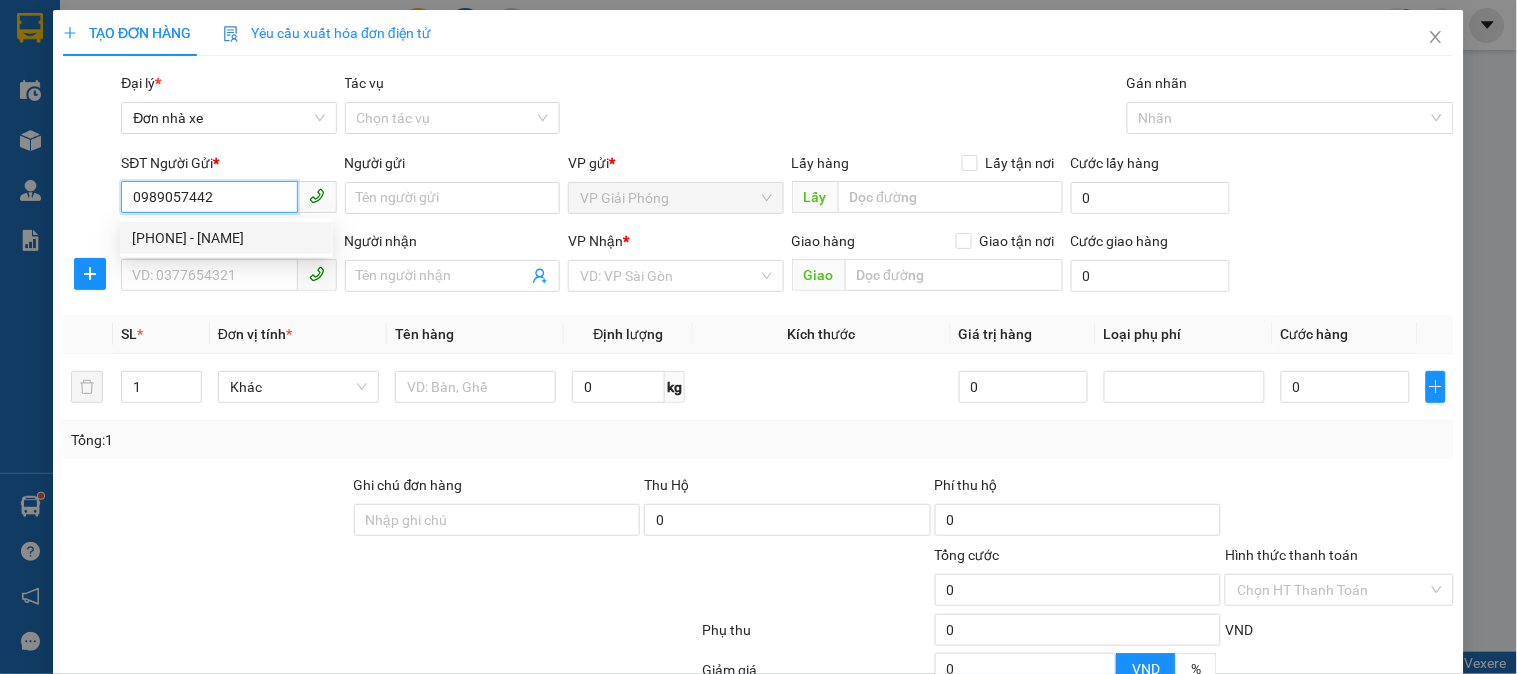 click on "[PHONE] - [NAME]" at bounding box center (226, 238) 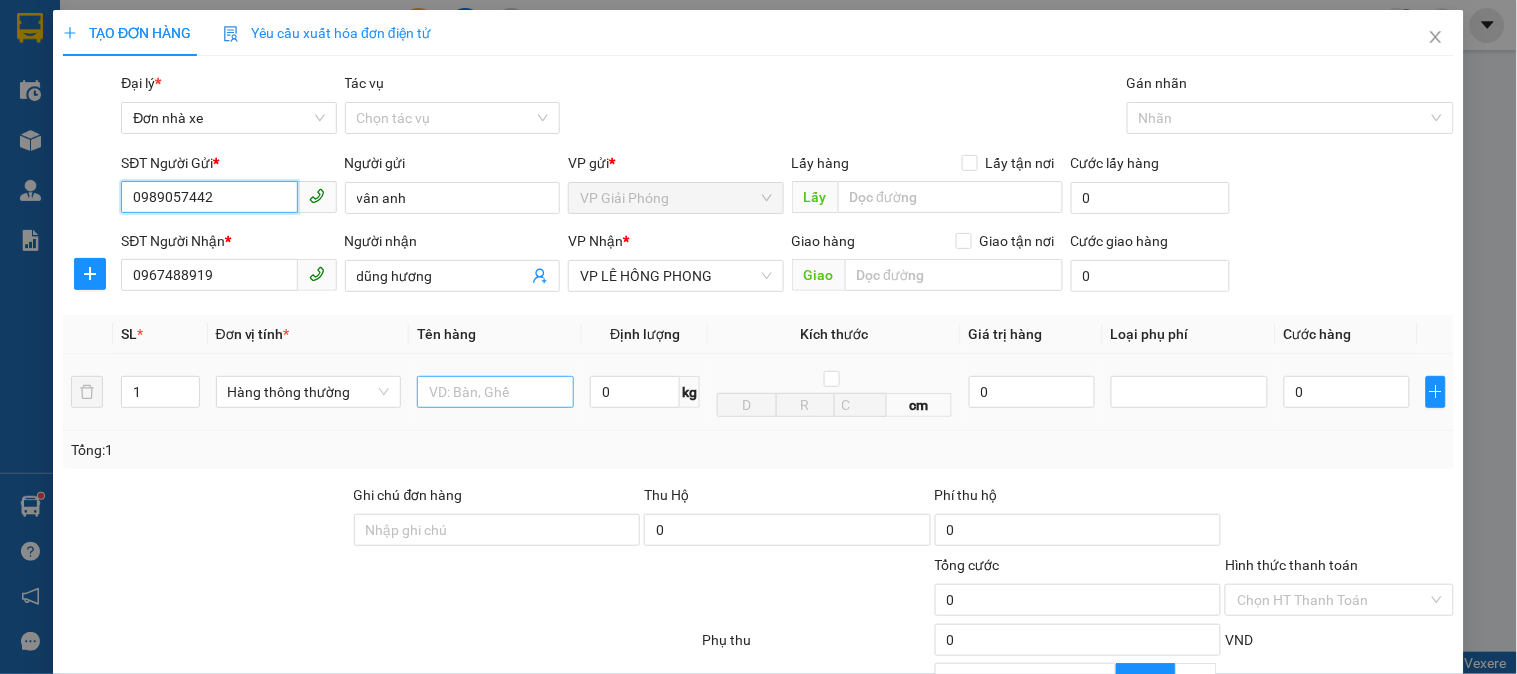 type on "0989057442" 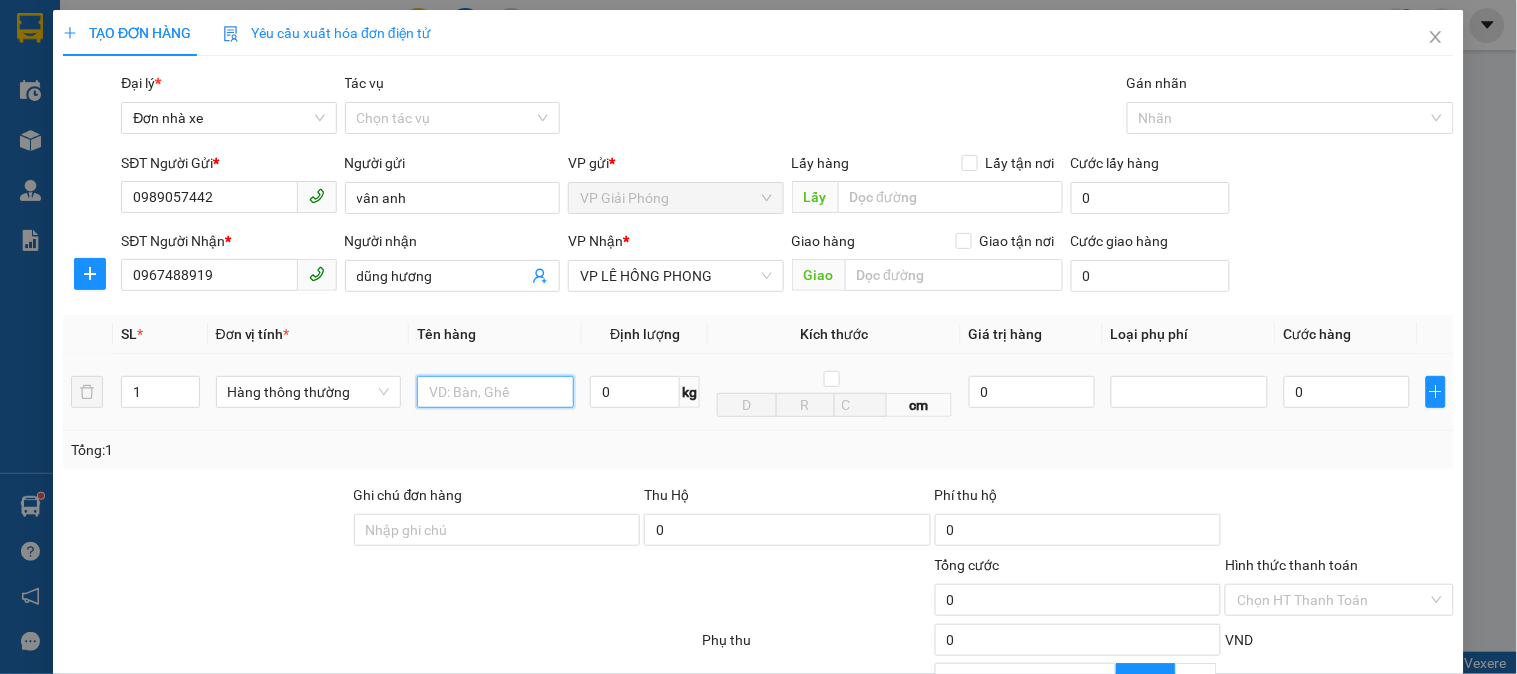 click at bounding box center (495, 392) 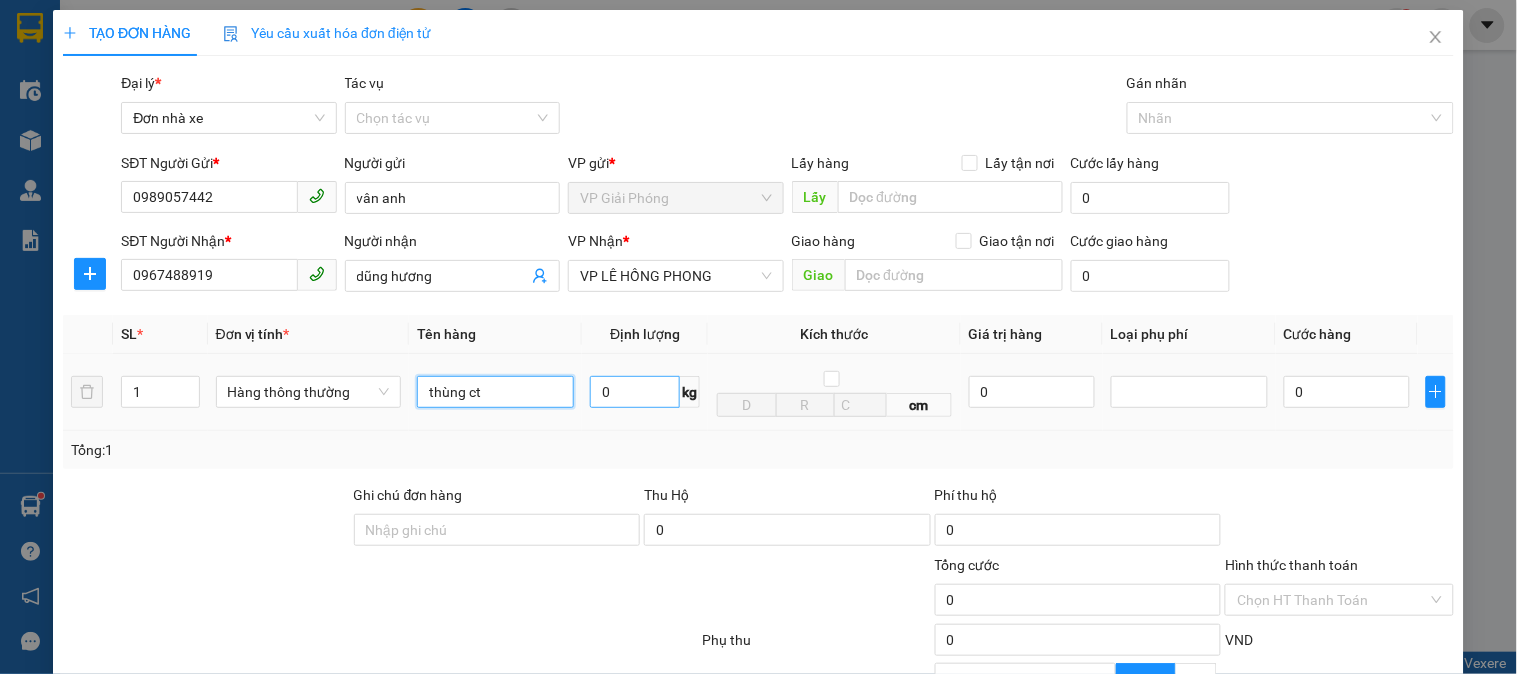 type on "thùng ct" 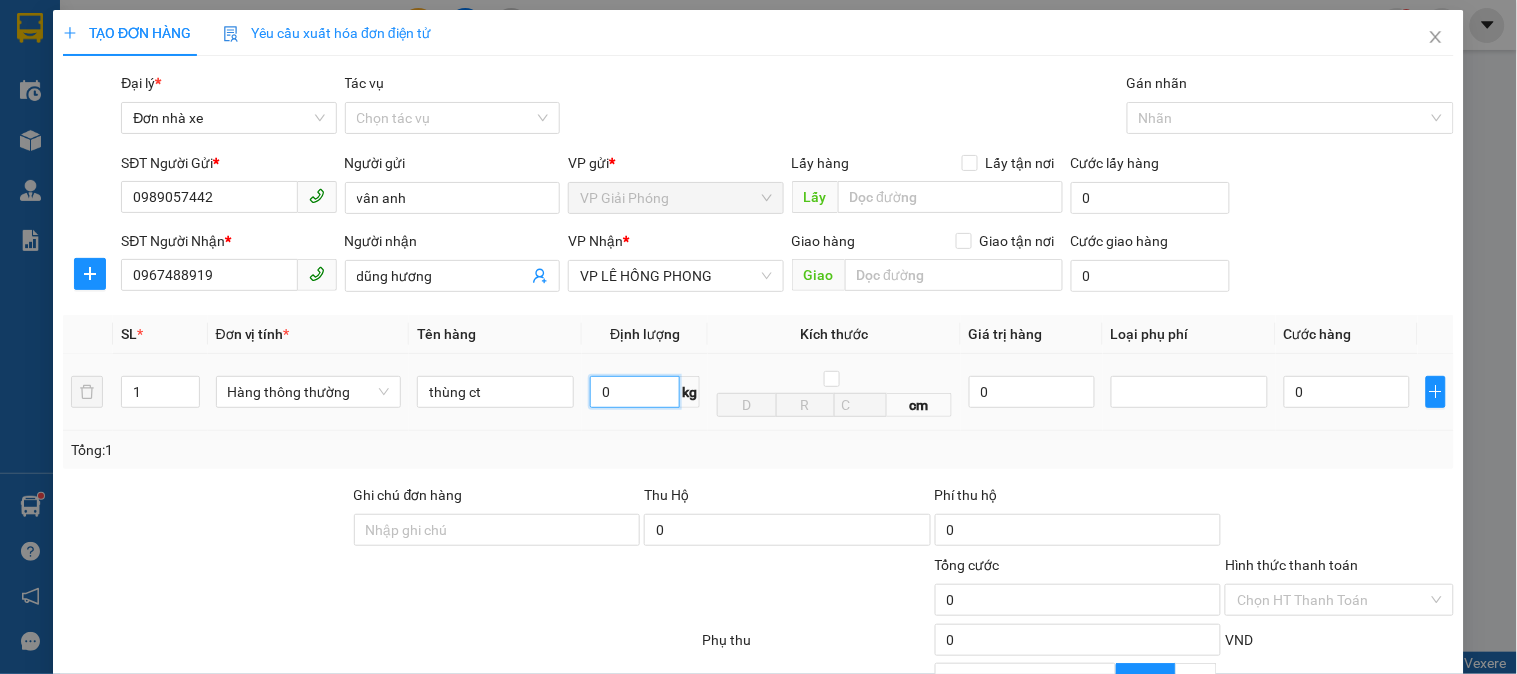 click on "0" at bounding box center (635, 392) 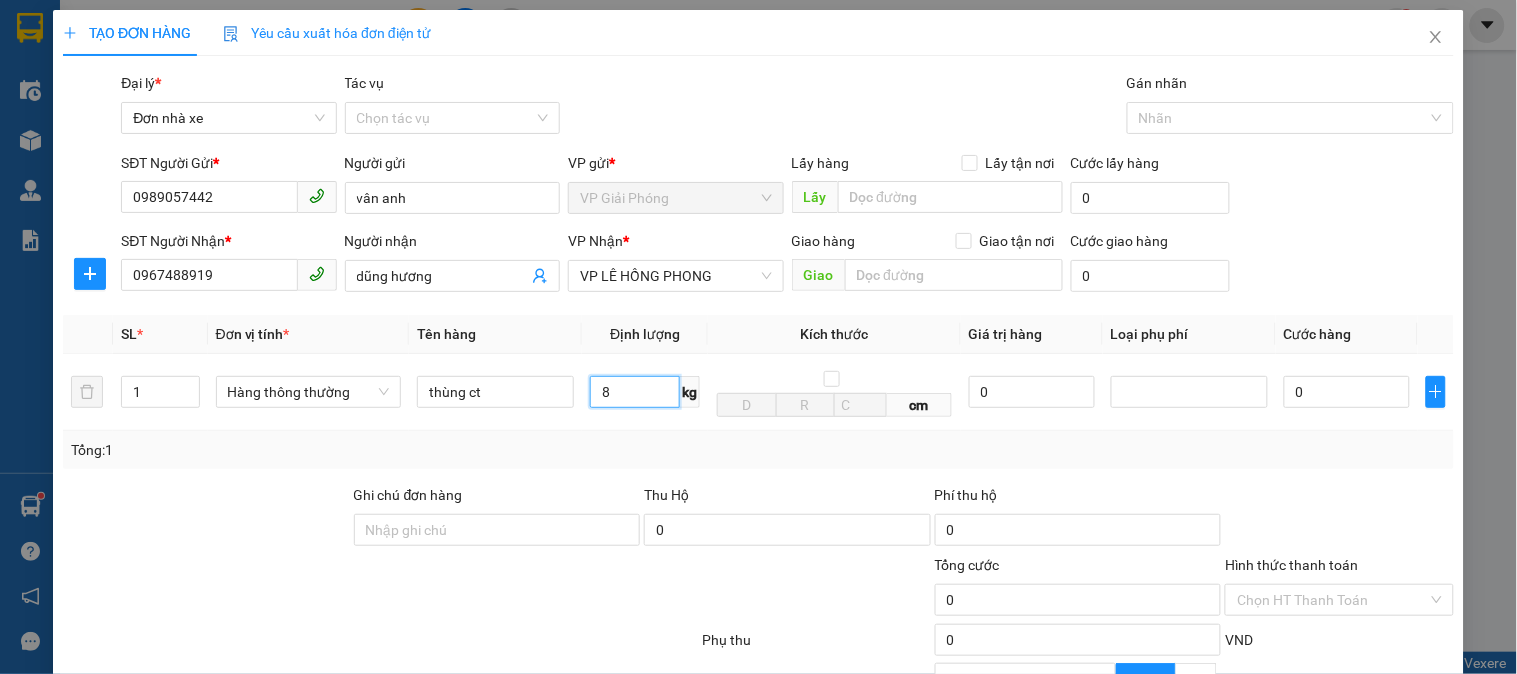 type on "8" 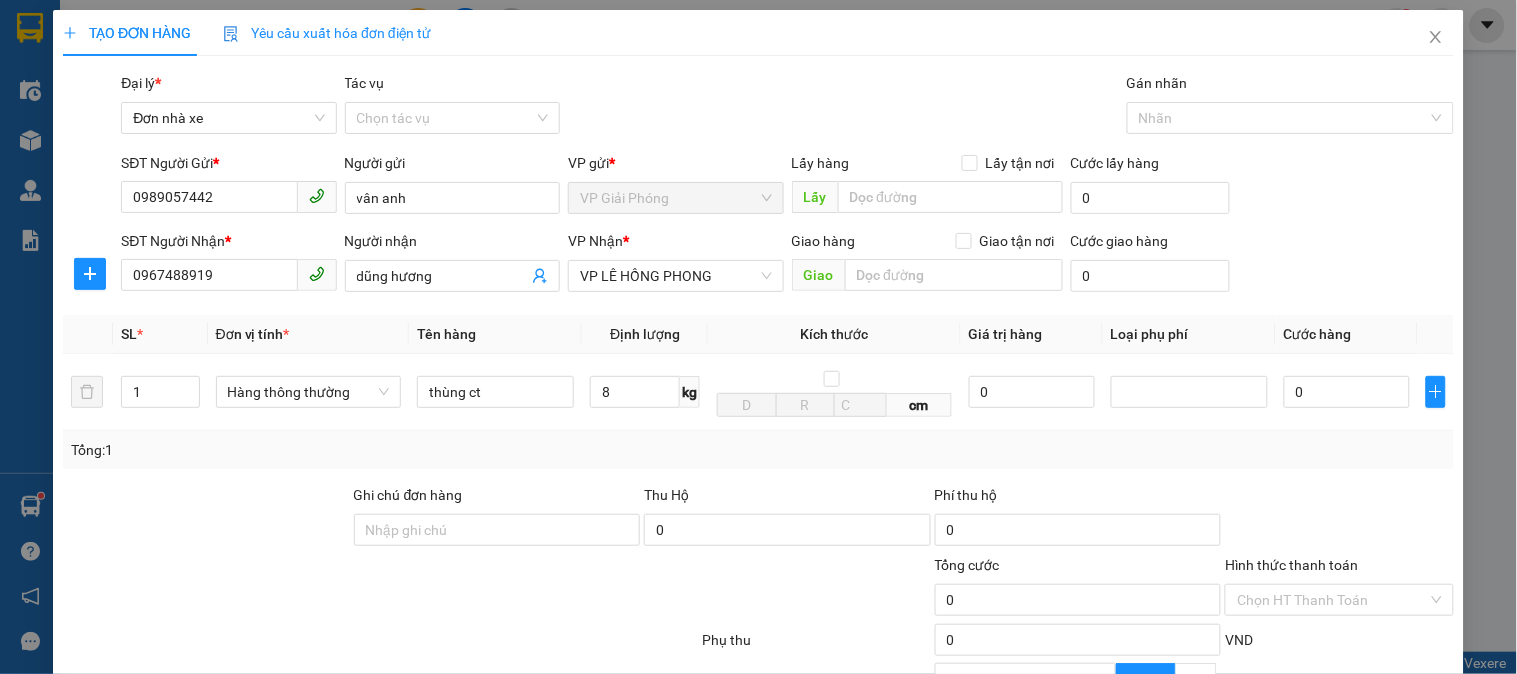click on "Thu Hộ" at bounding box center (787, 495) 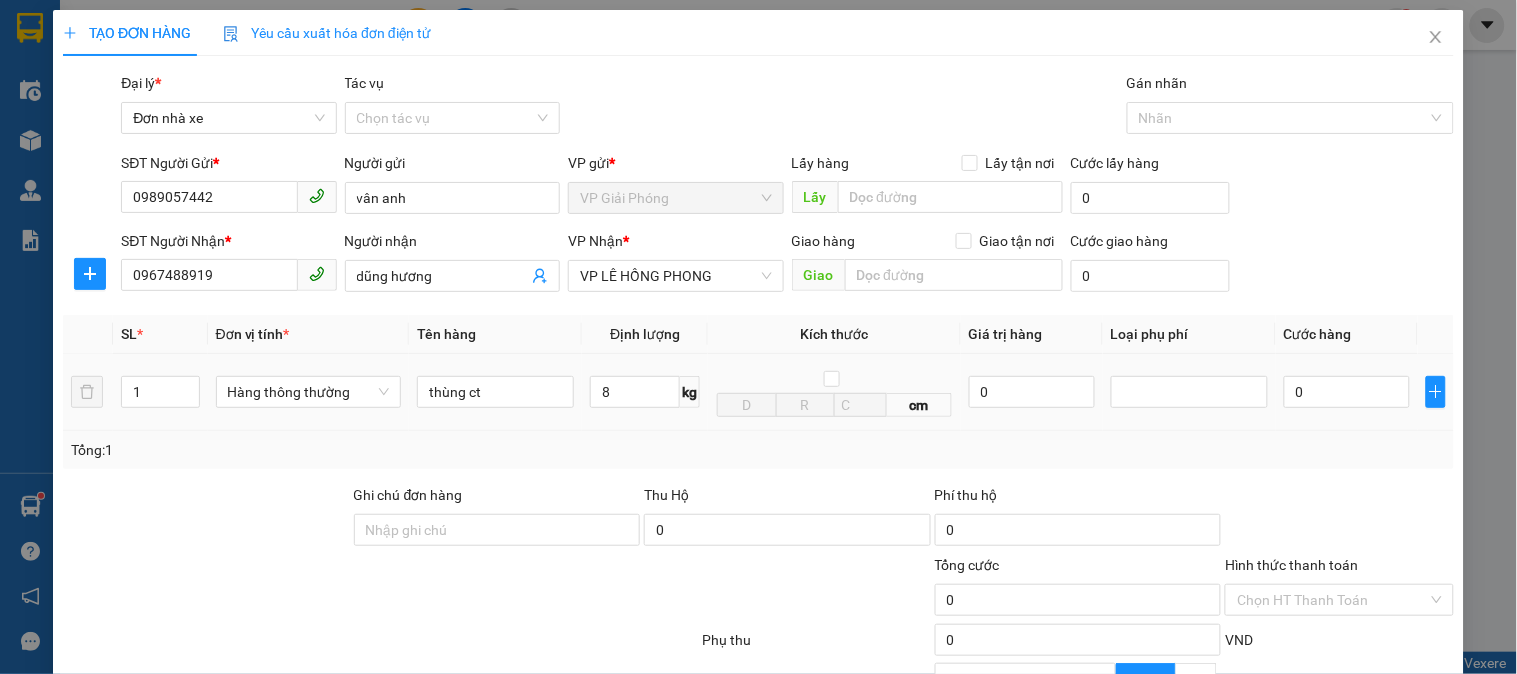 type on "40.000" 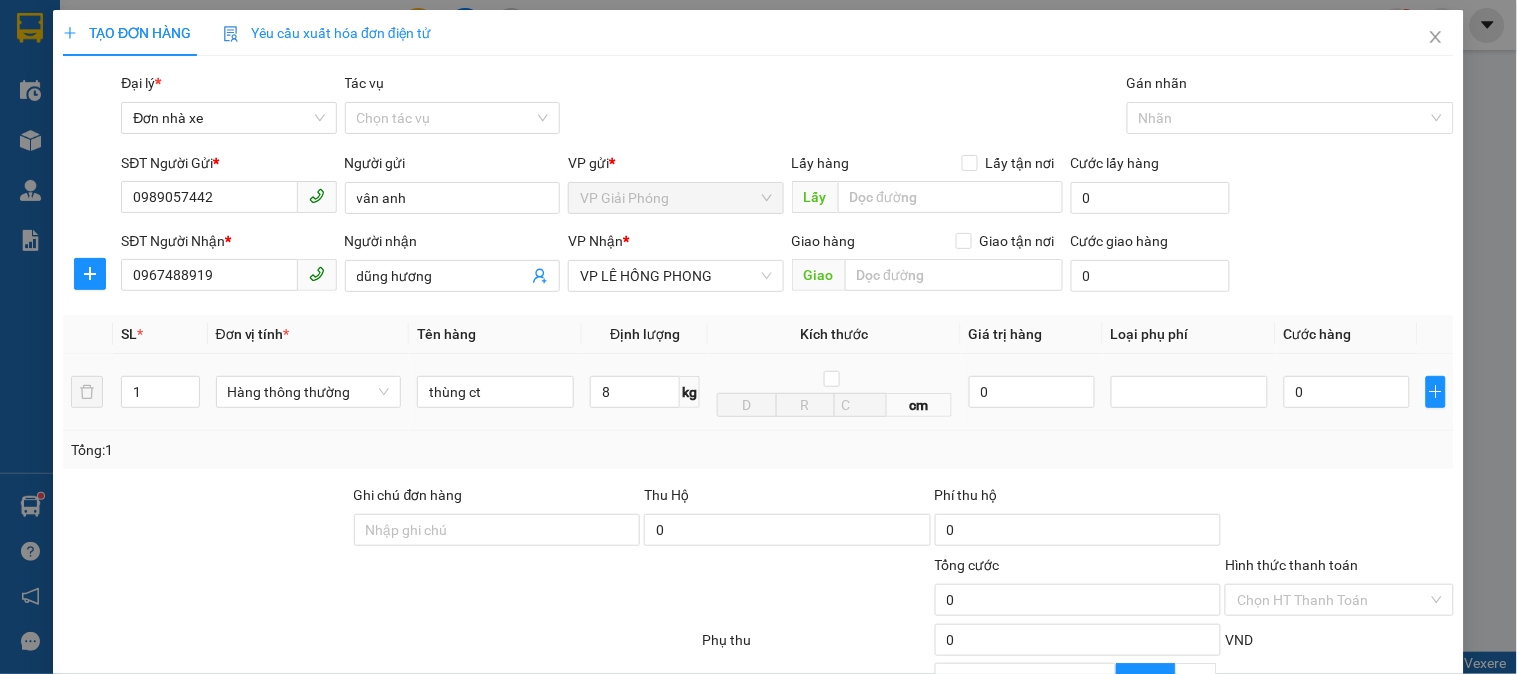 type on "40.000" 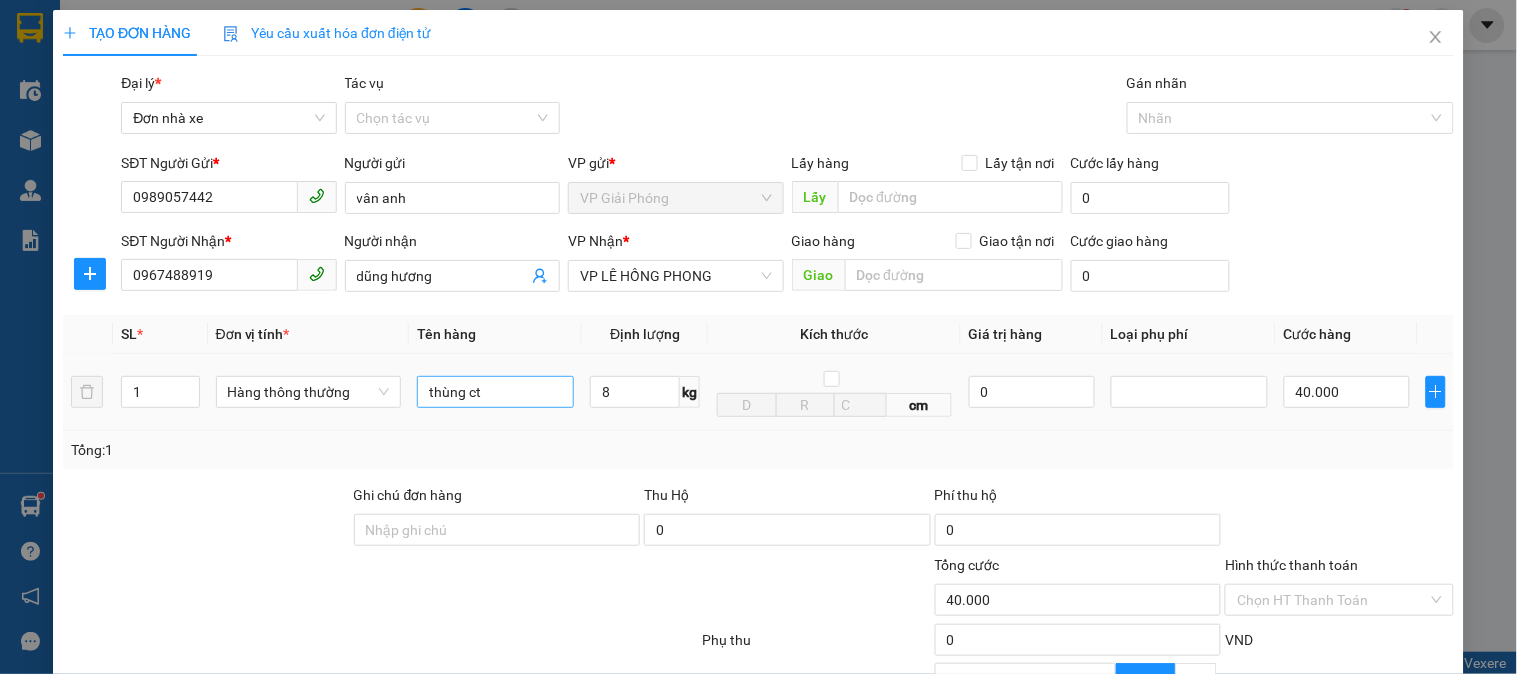 click on "thùng ct" at bounding box center [495, 392] 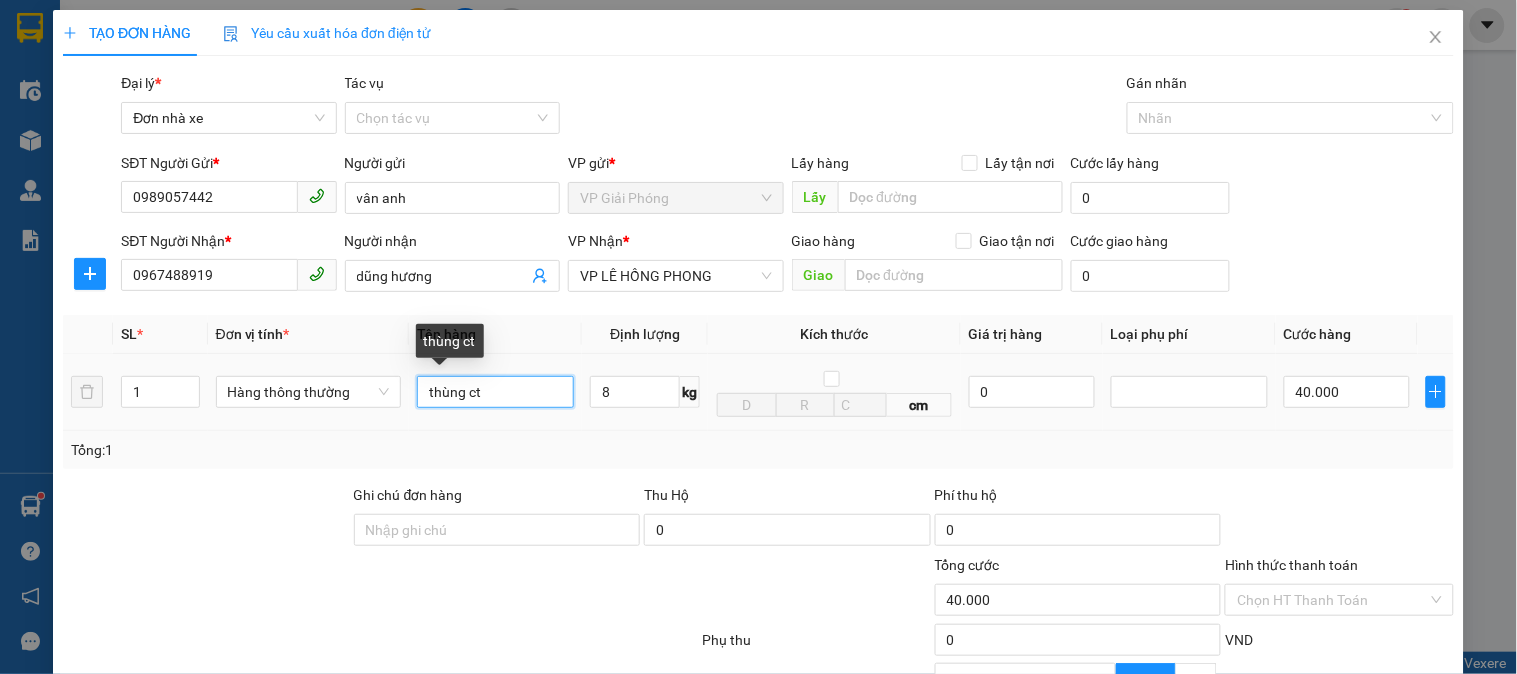 click on "thùng ct" at bounding box center [495, 392] 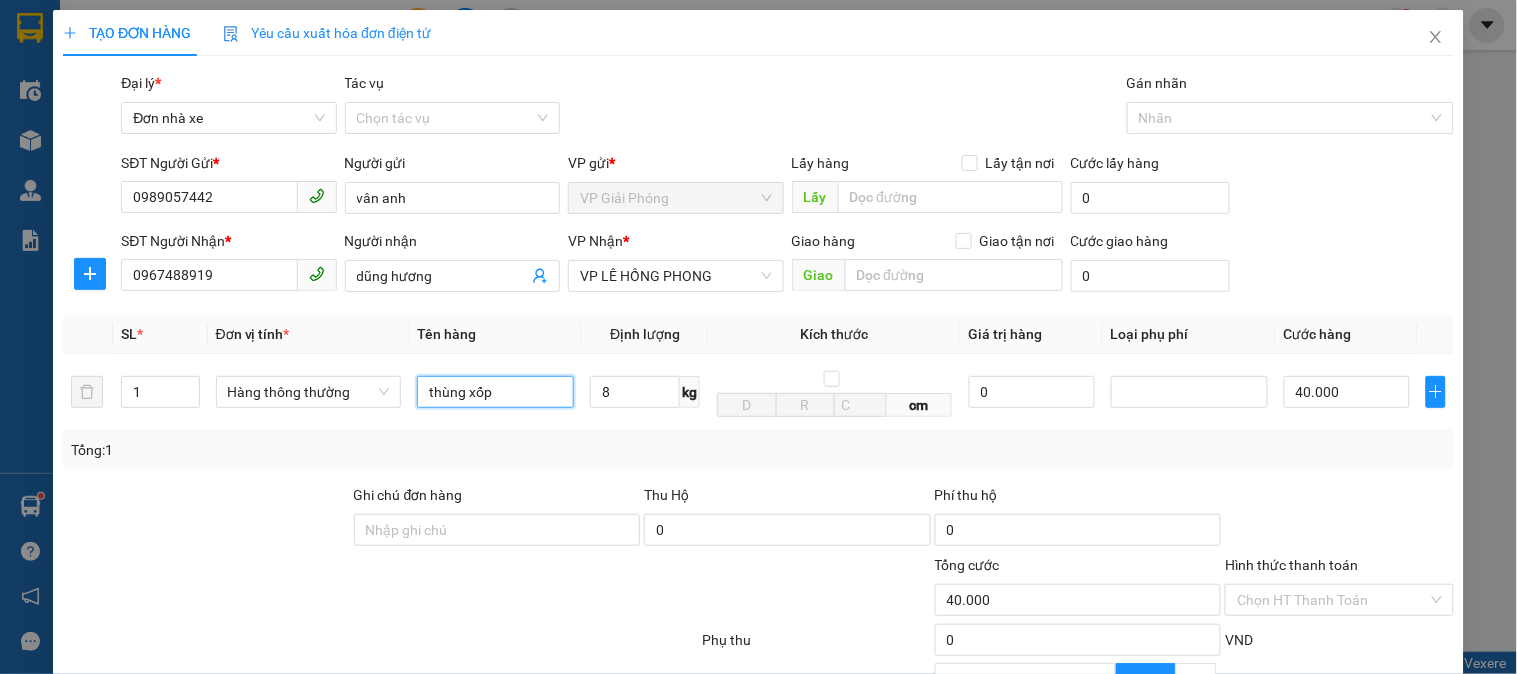 type on "thùng xốp" 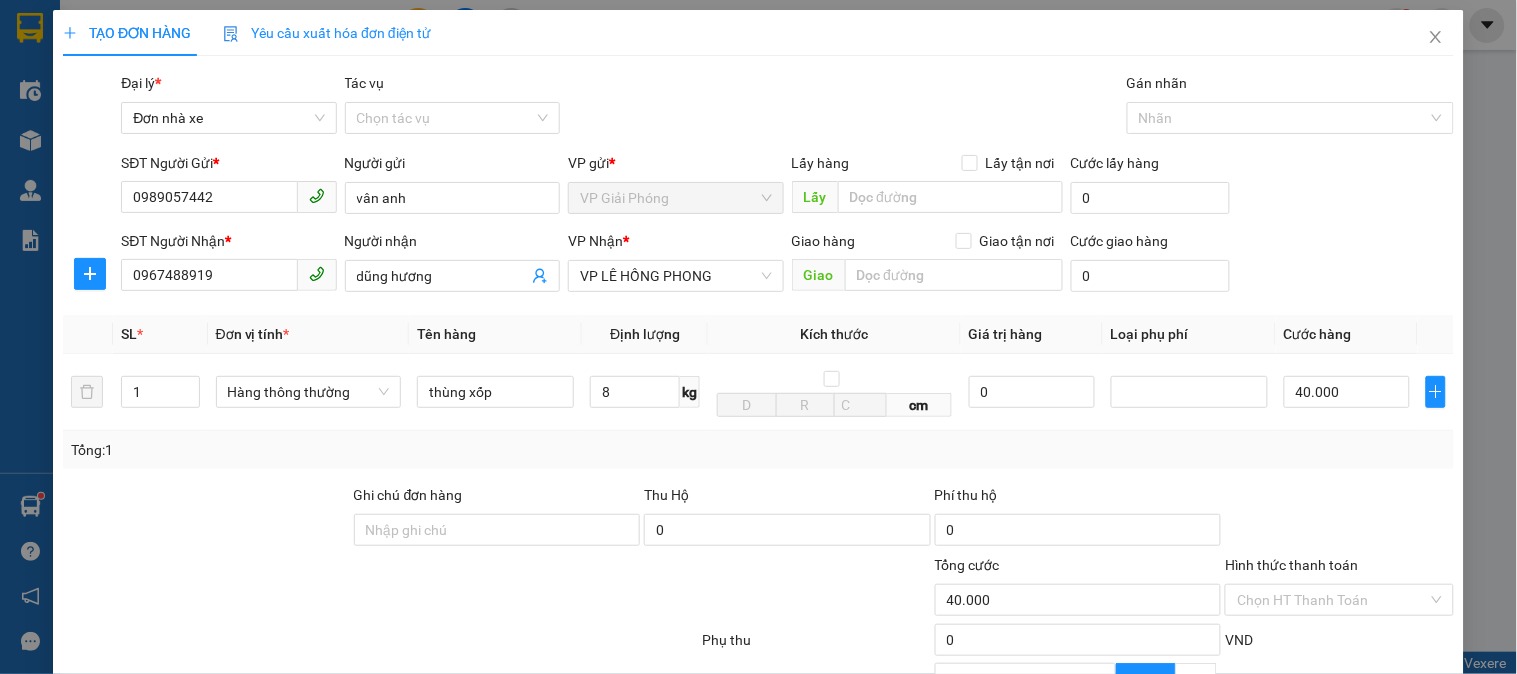 scroll, scrollTop: 218, scrollLeft: 0, axis: vertical 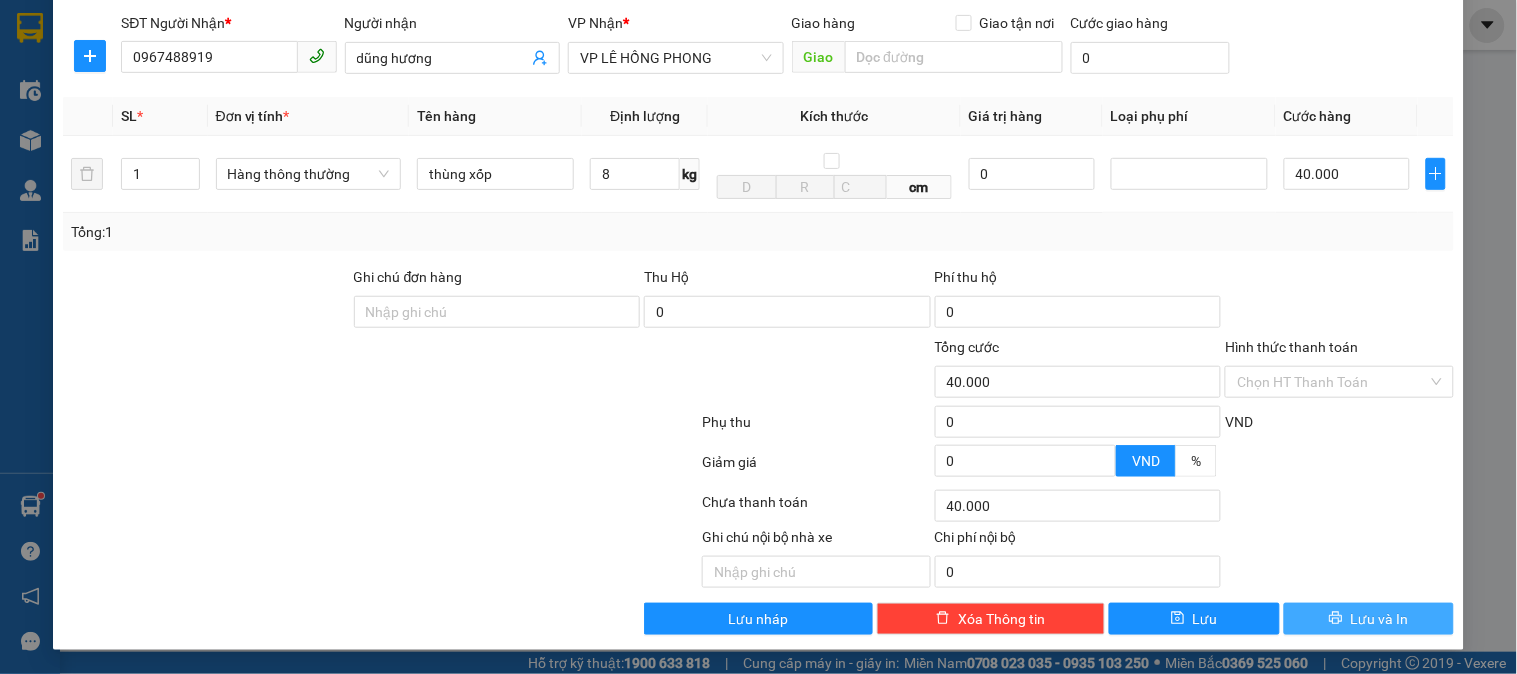click on "Lưu và In" at bounding box center [1380, 619] 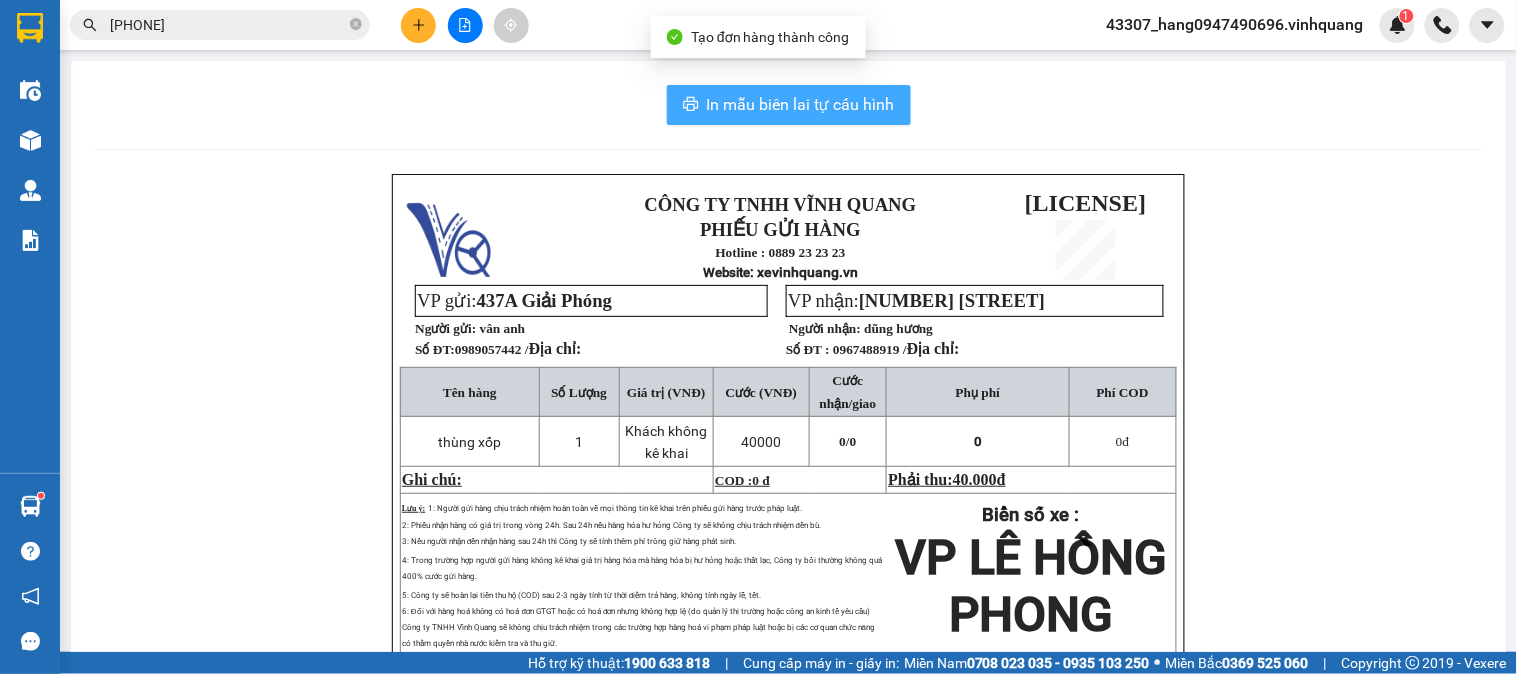 click on "In mẫu biên lai tự cấu hình" at bounding box center (801, 104) 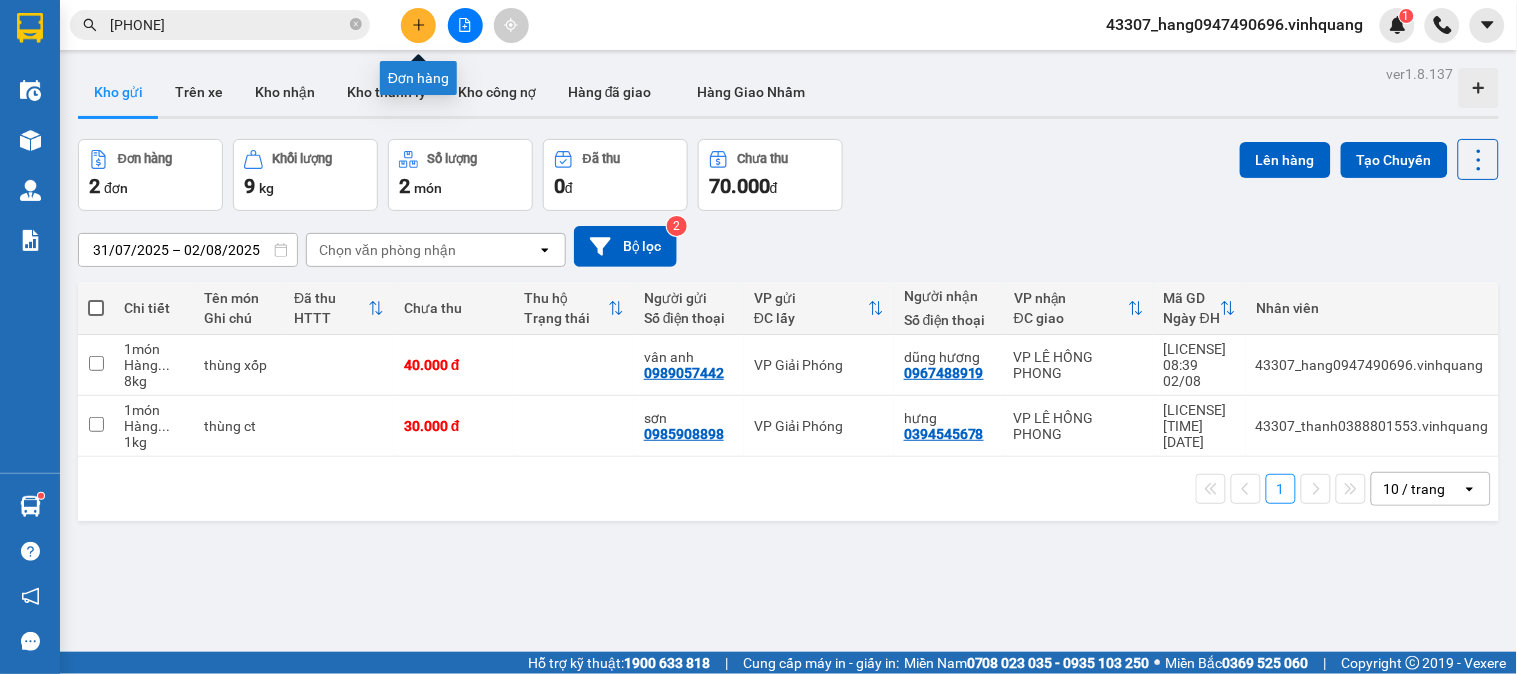 click at bounding box center (418, 25) 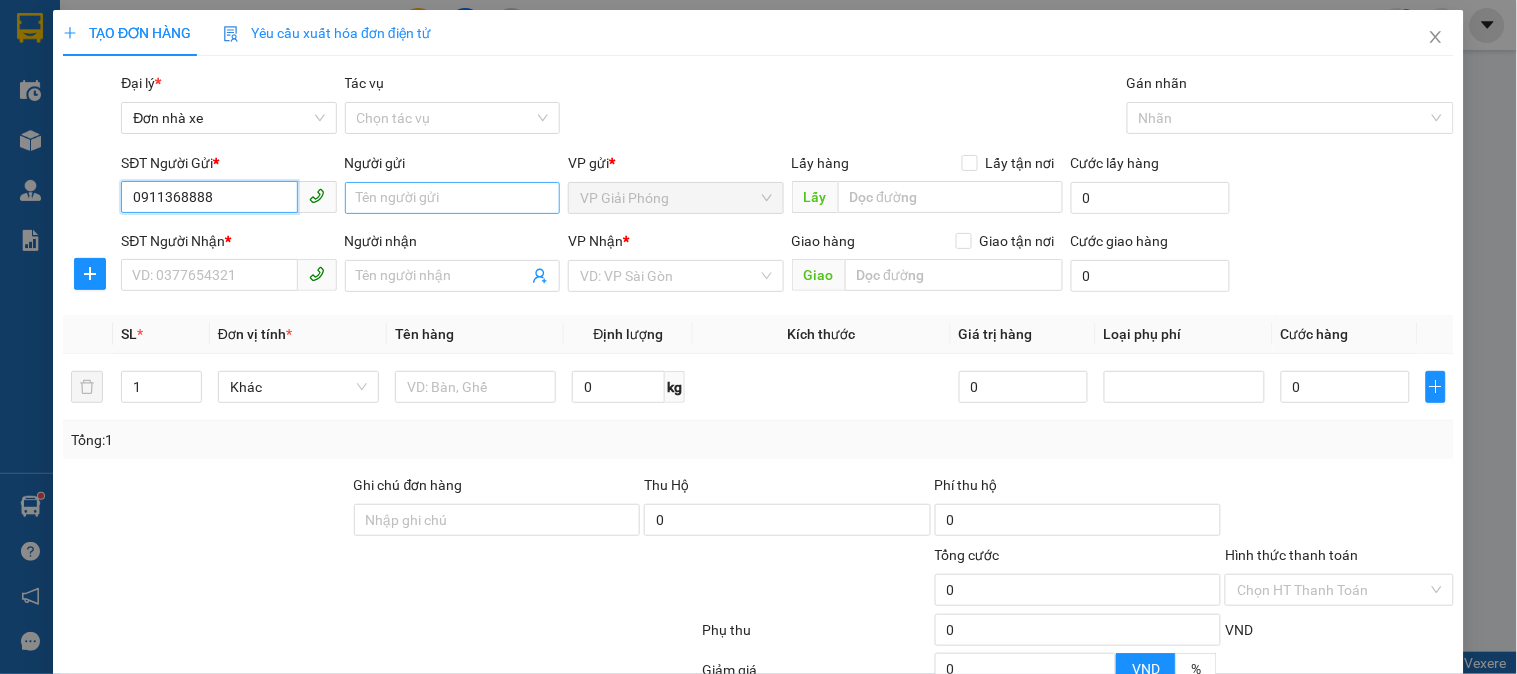 type on "0911368888" 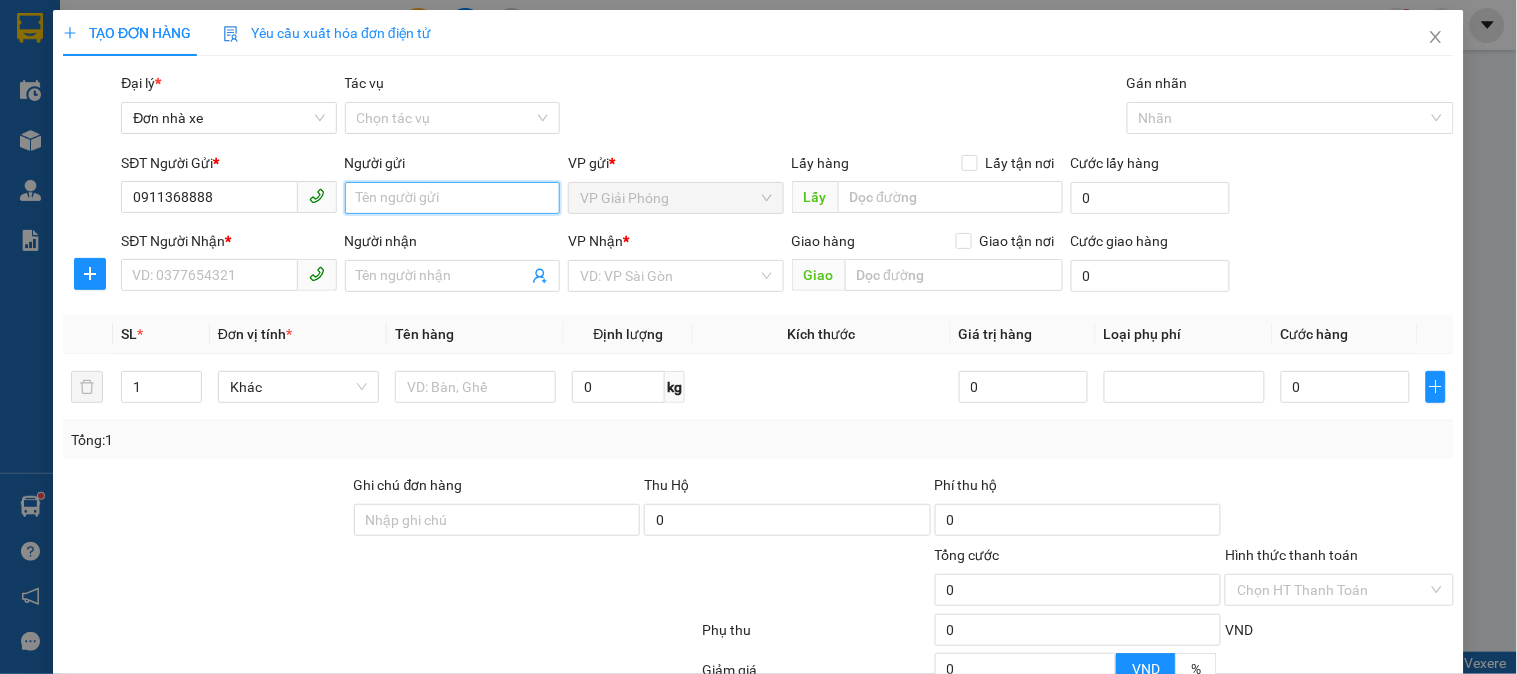 click on "Người gửi" at bounding box center (452, 198) 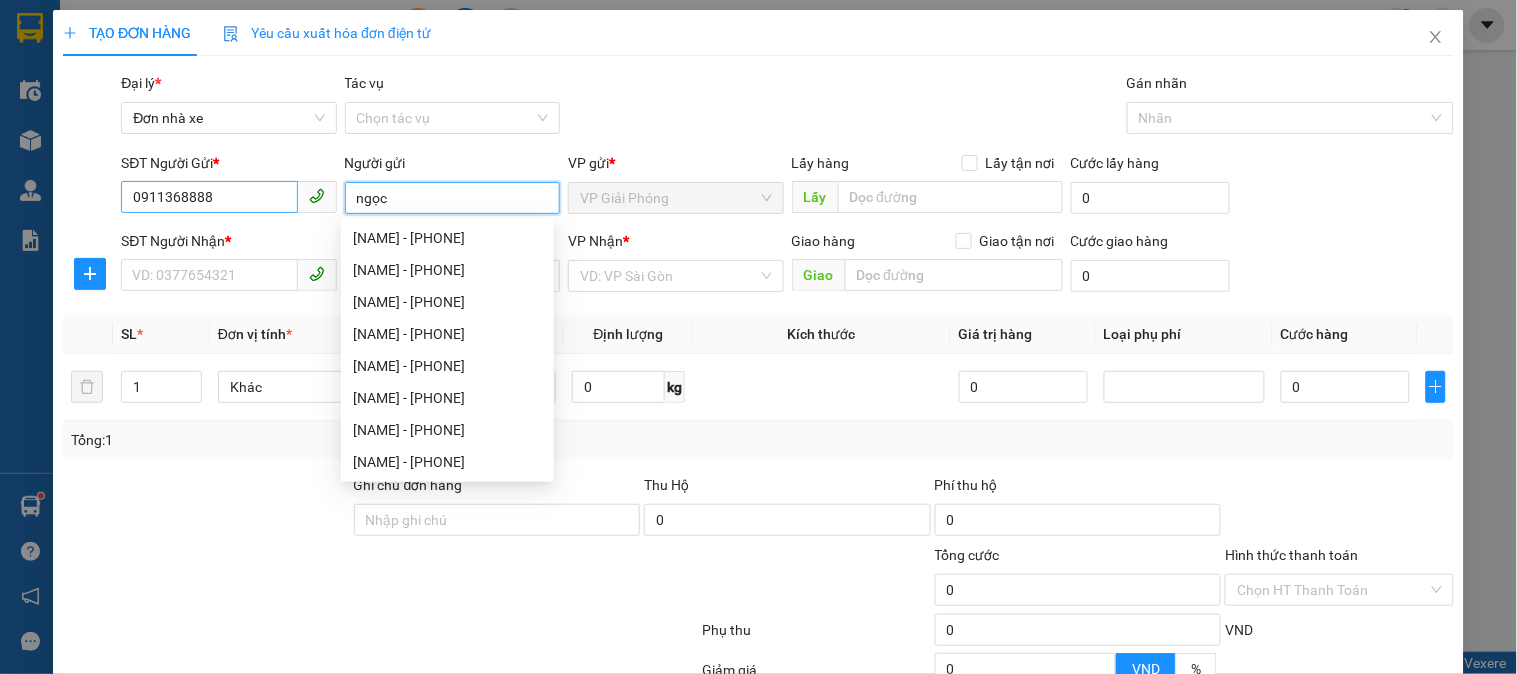 type on "ngọc" 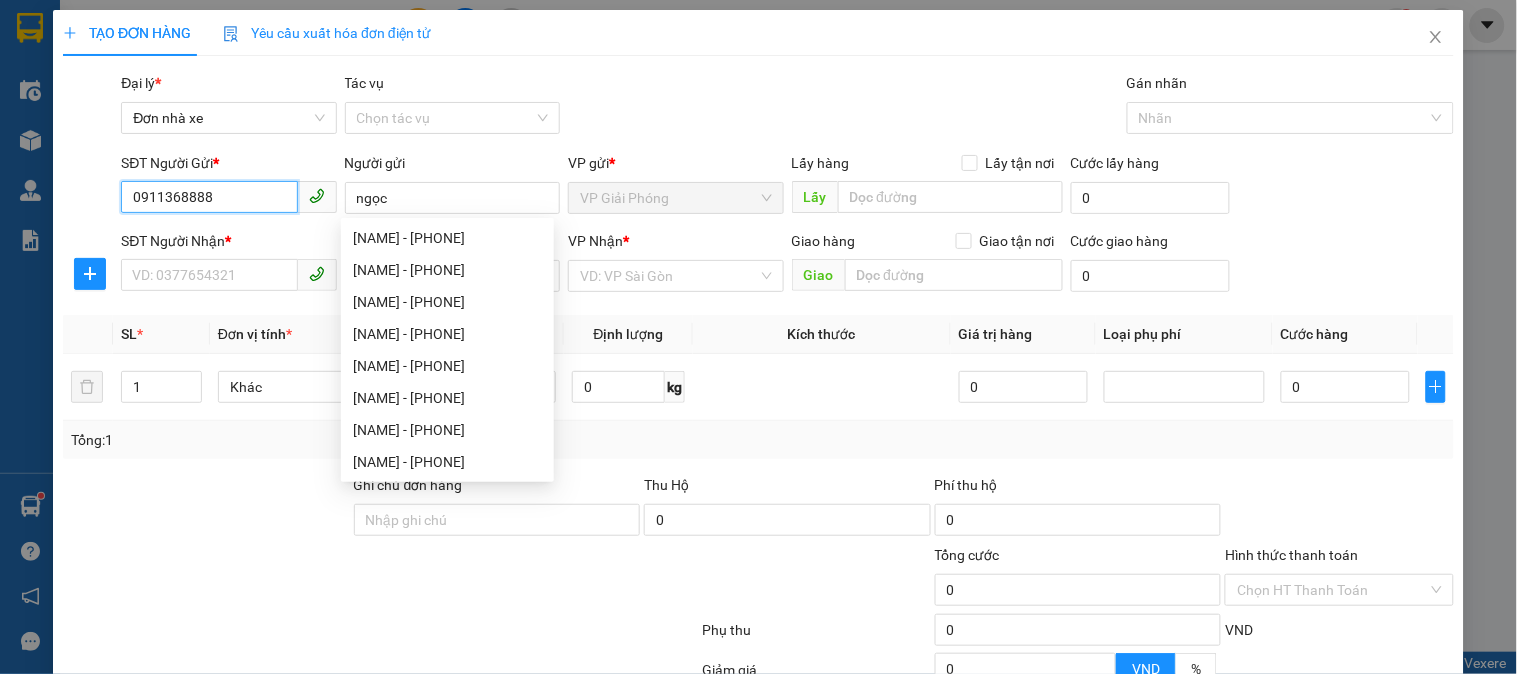 drag, startPoint x: 226, startPoint y: 204, endPoint x: 0, endPoint y: 264, distance: 233.829 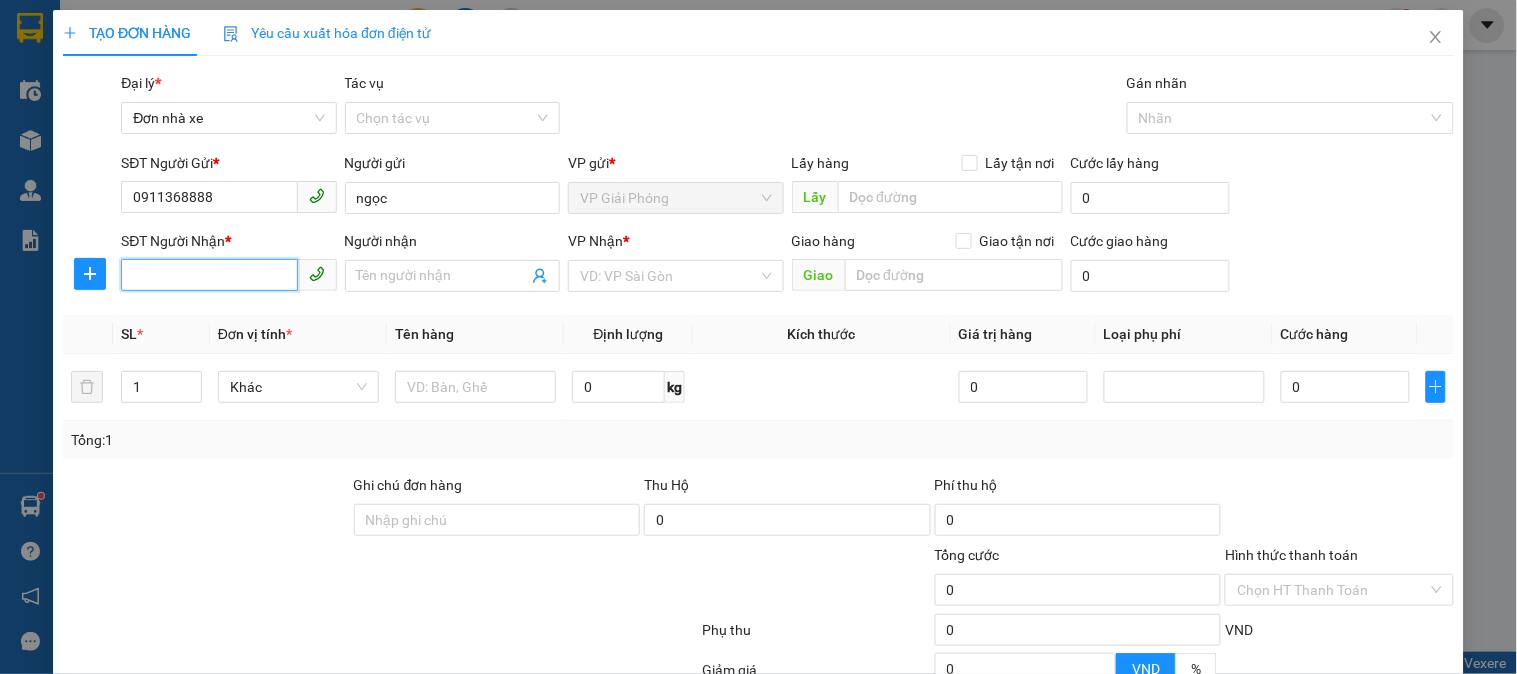 click on "SĐT Người Nhận  *" at bounding box center [209, 275] 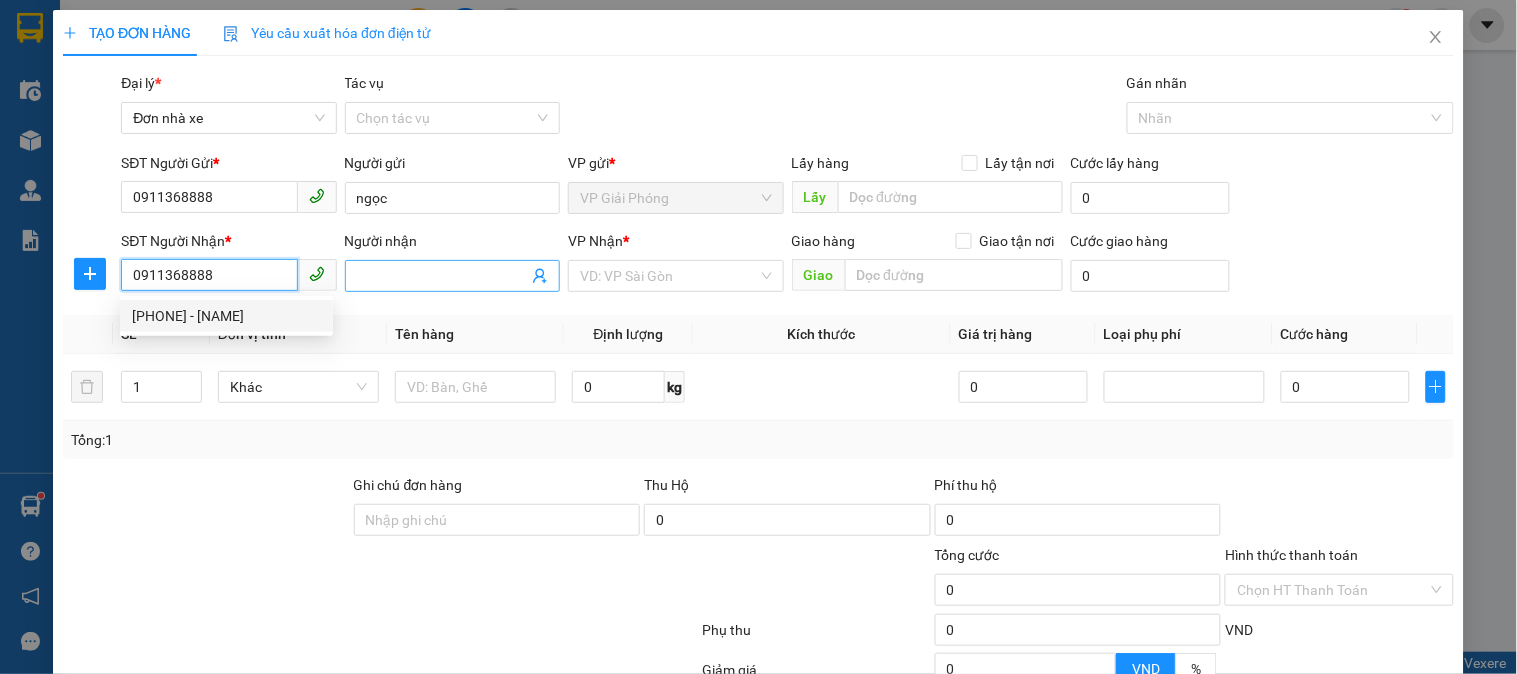 type on "0911368888" 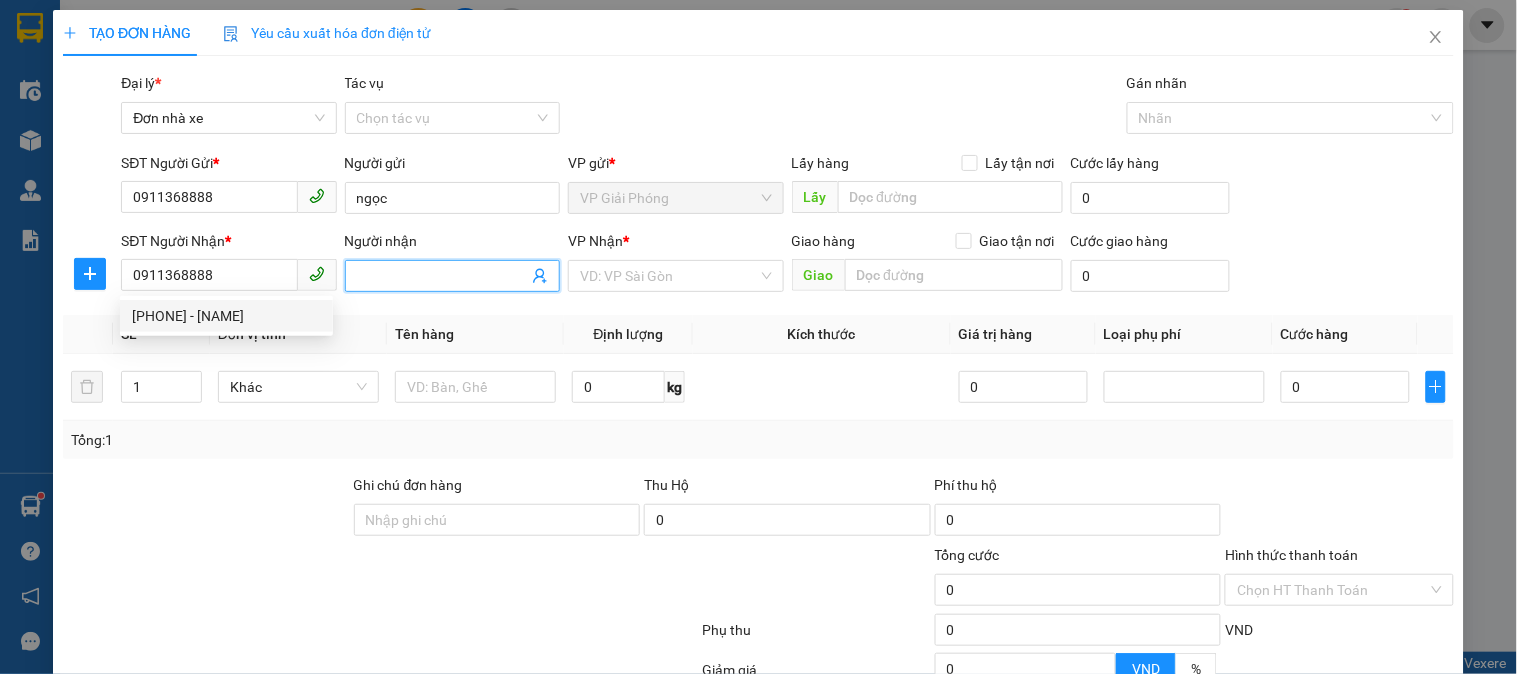 click on "Người nhận" at bounding box center [442, 276] 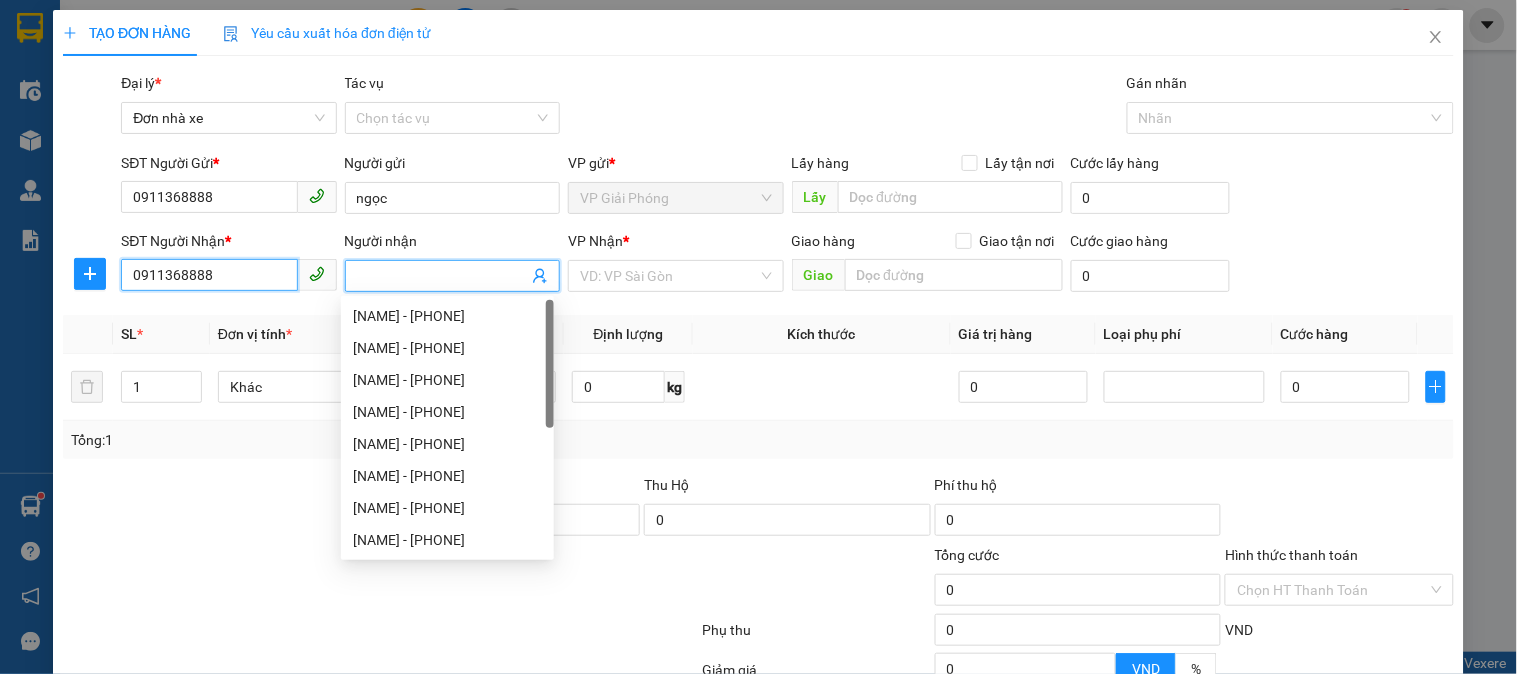 click on "0911368888" at bounding box center [209, 275] 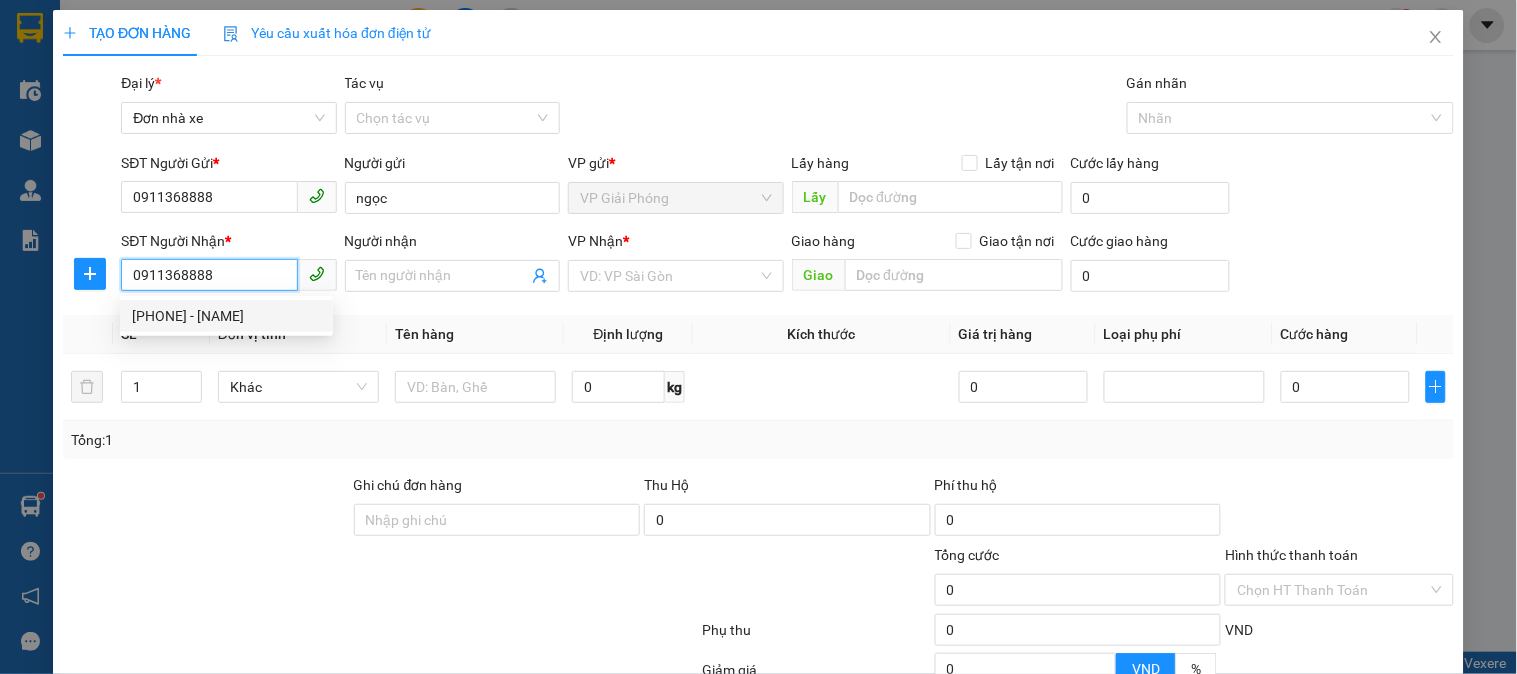 click on "[PHONE] - [NAME]" at bounding box center (226, 316) 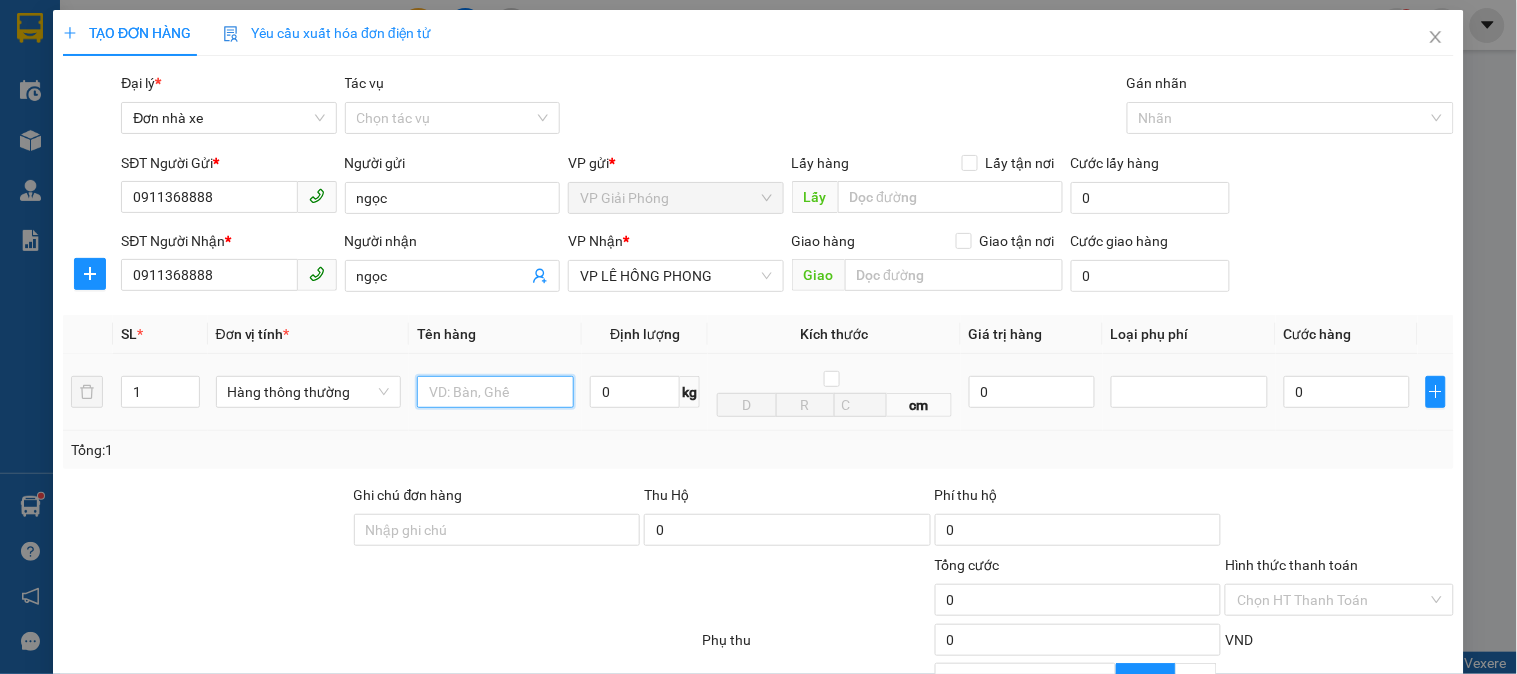 click at bounding box center [495, 392] 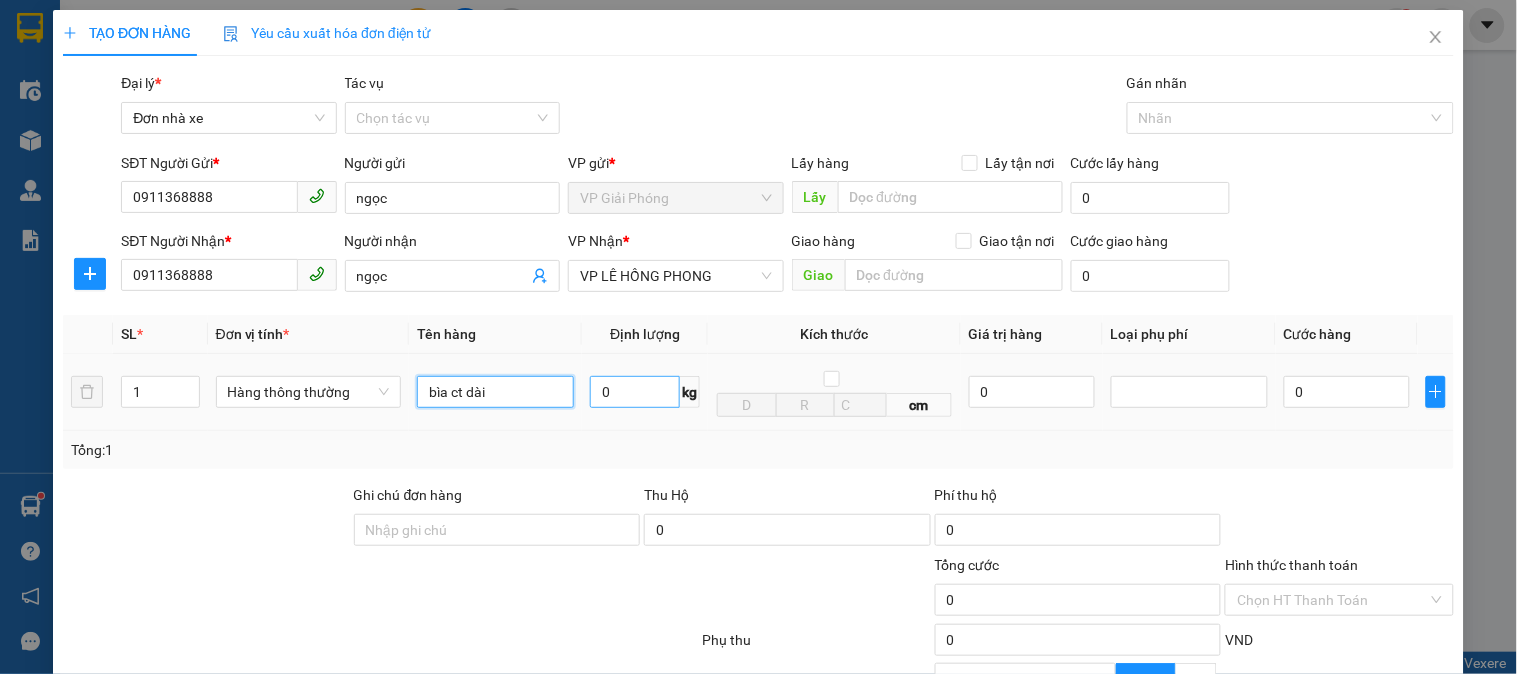 type on "bìa ct dài" 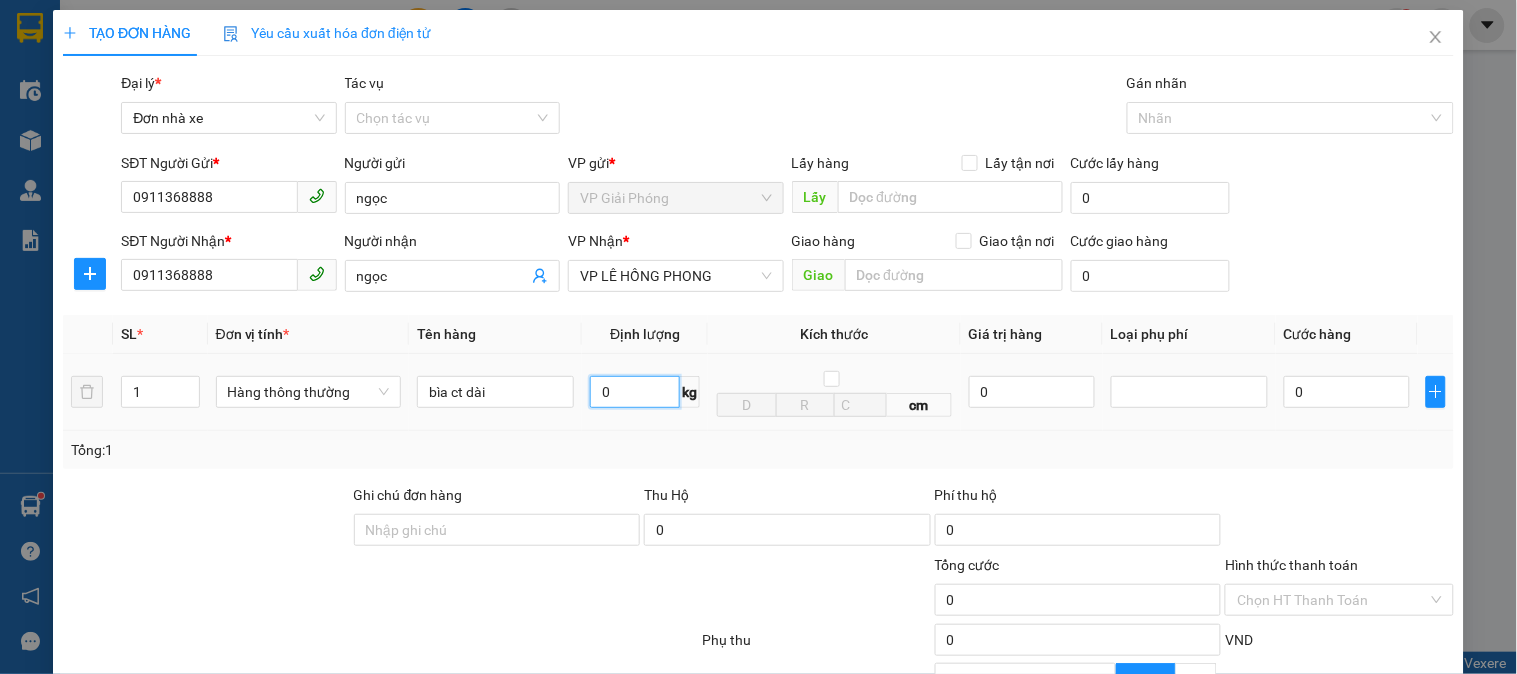 click on "0" at bounding box center (635, 392) 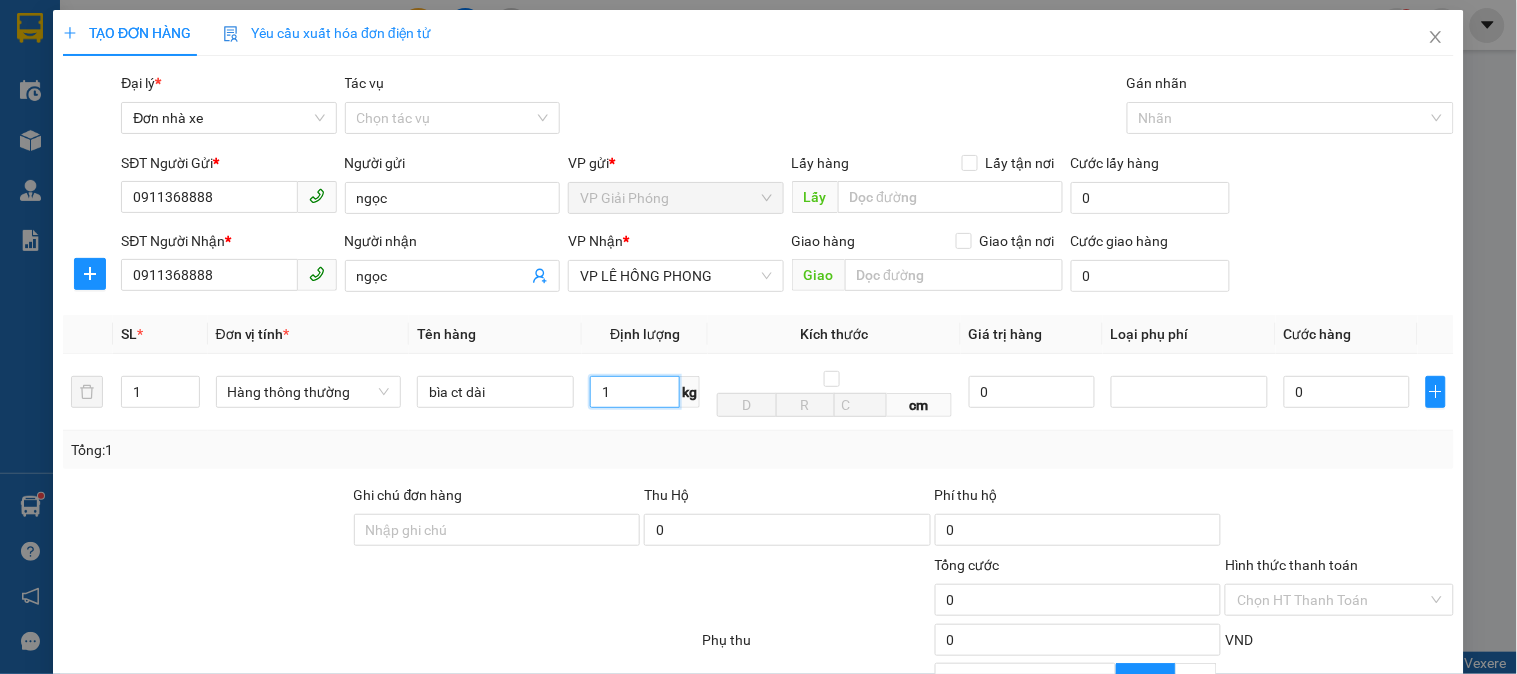 type on "1" 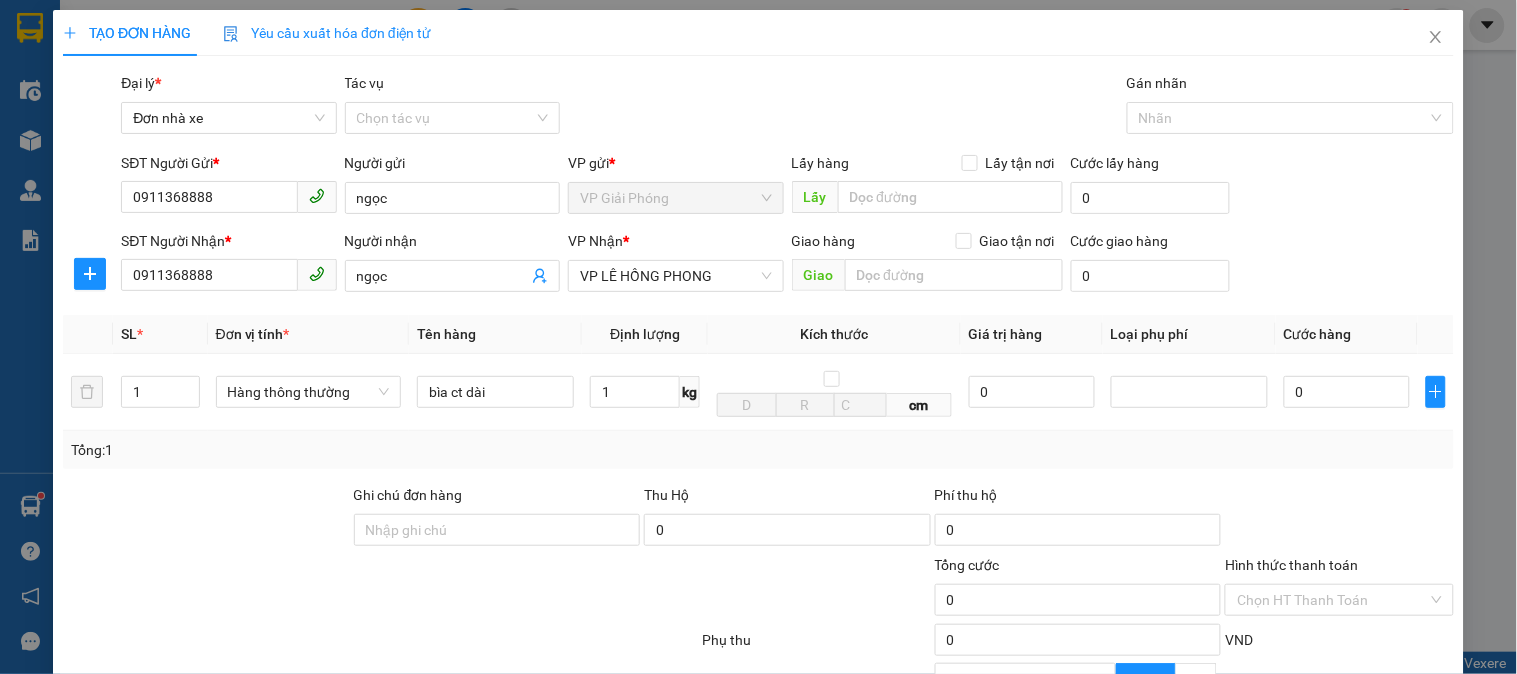 click on "Tổng:  1" at bounding box center [758, 450] 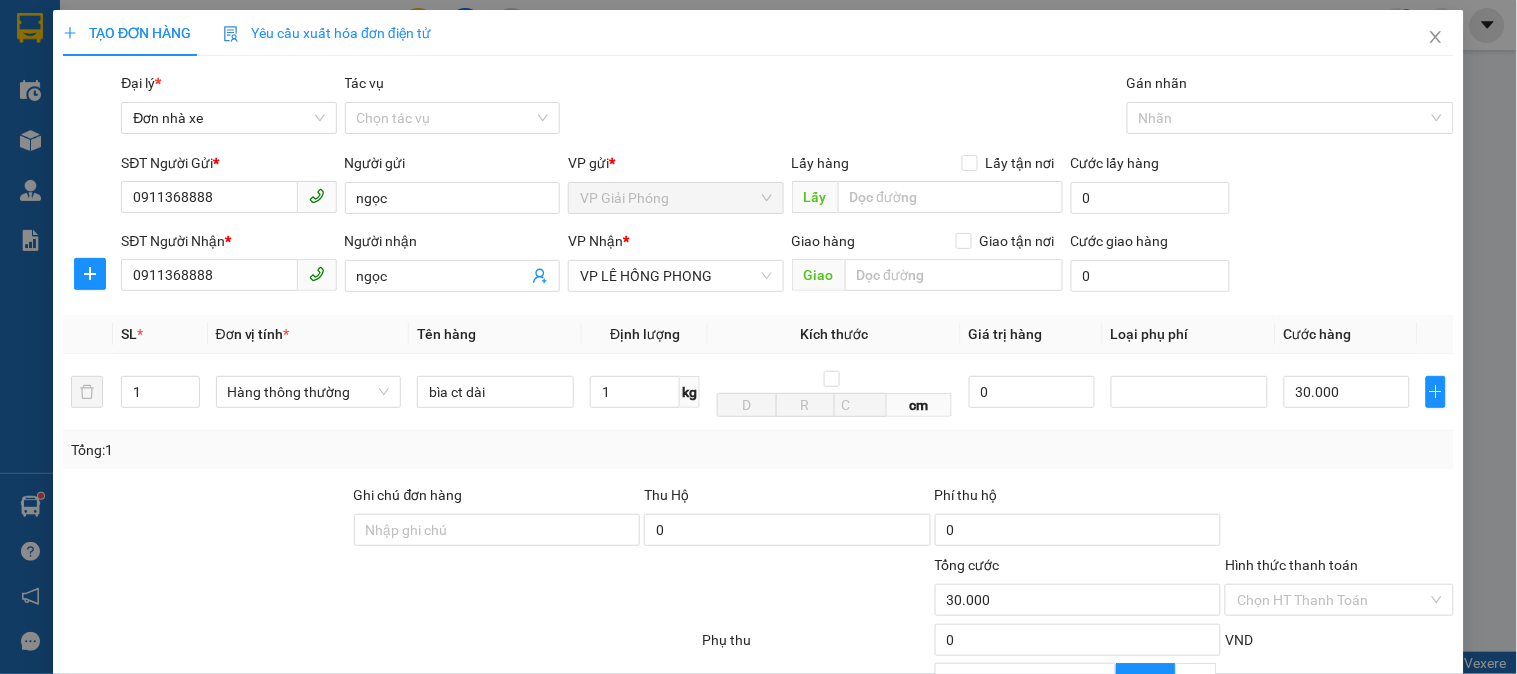 type on "30.000" 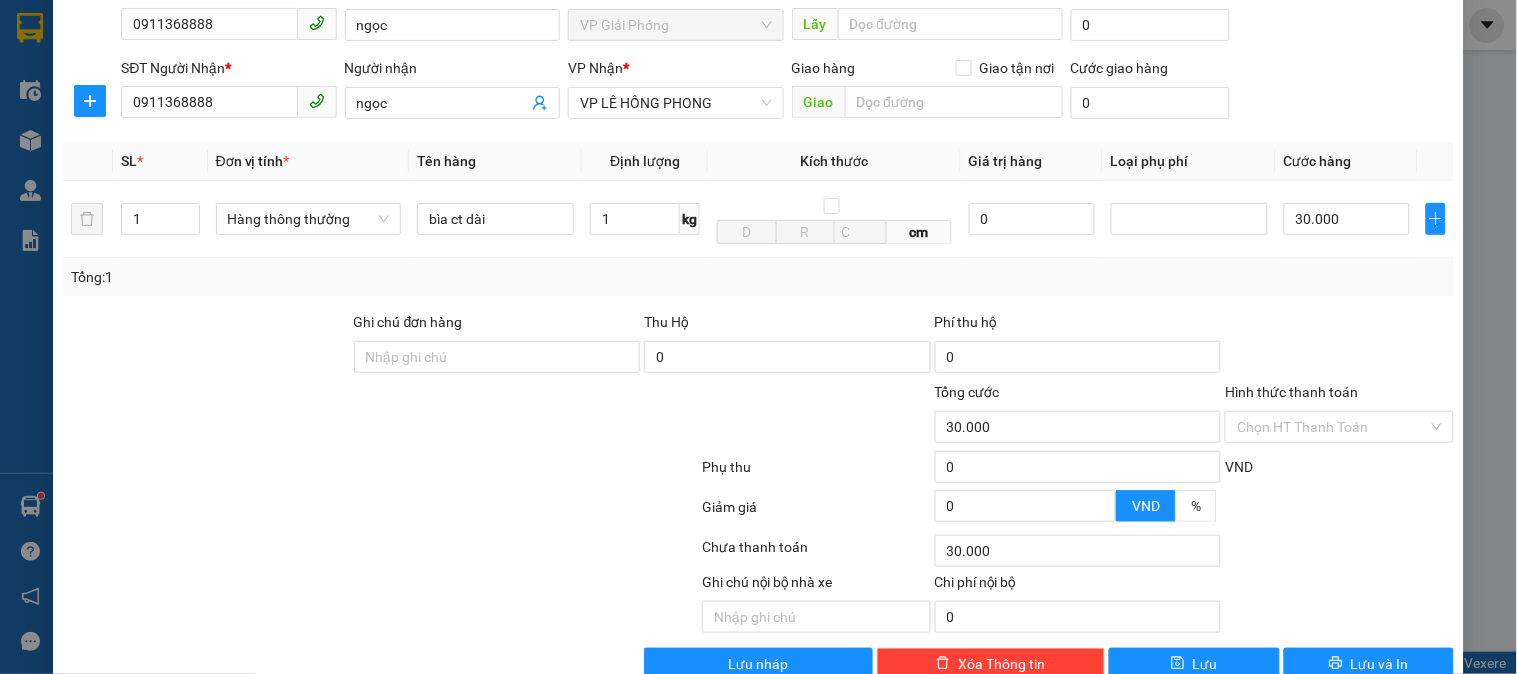 scroll, scrollTop: 218, scrollLeft: 0, axis: vertical 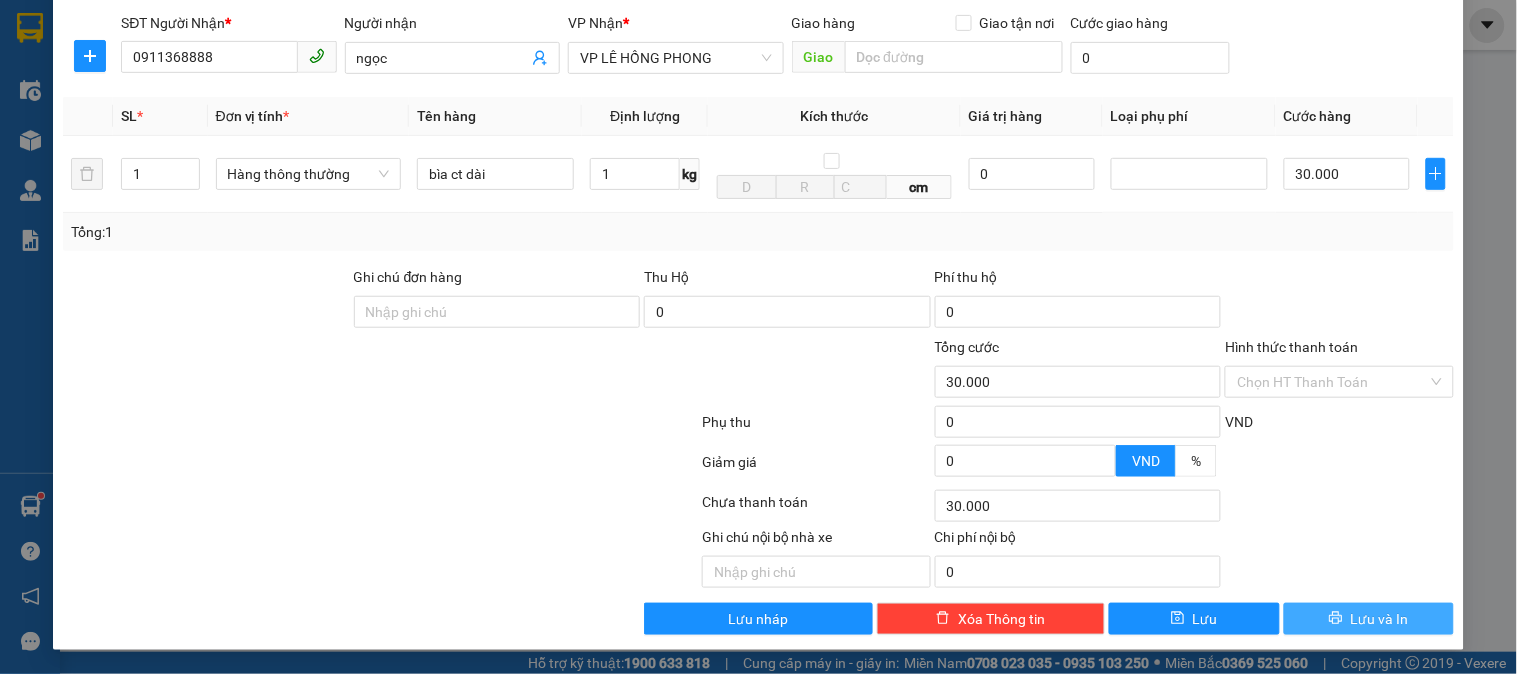 click on "Lưu và In" at bounding box center [1369, 619] 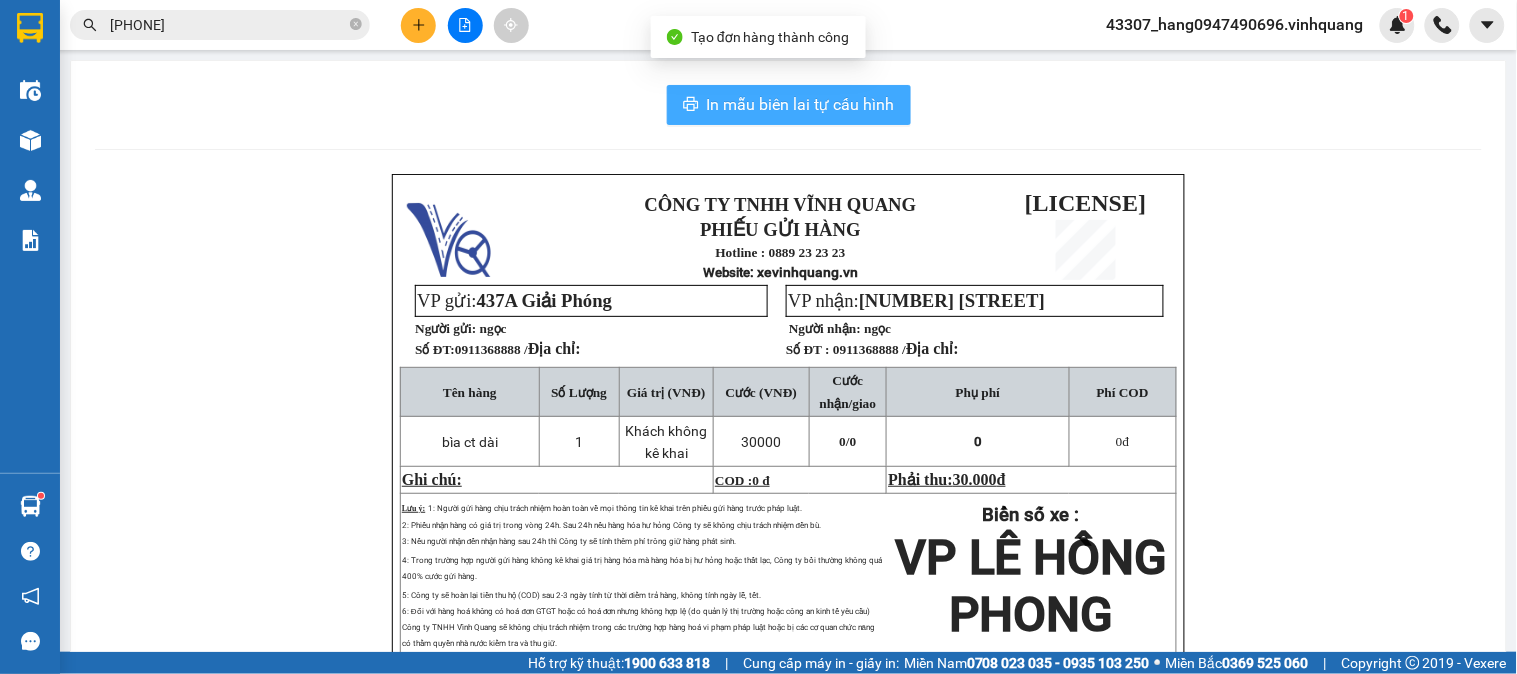 click on "In mẫu biên lai tự cấu hình" at bounding box center [789, 105] 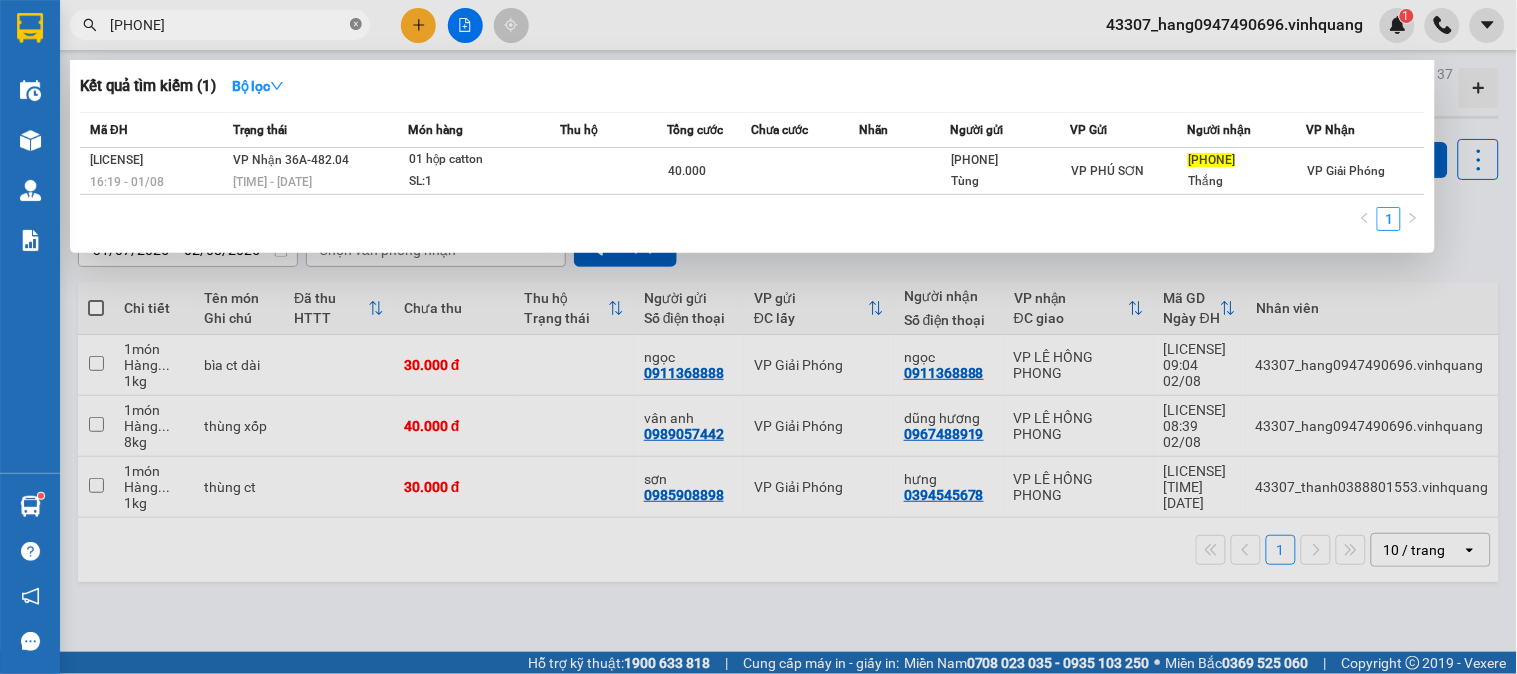 click at bounding box center [356, 25] 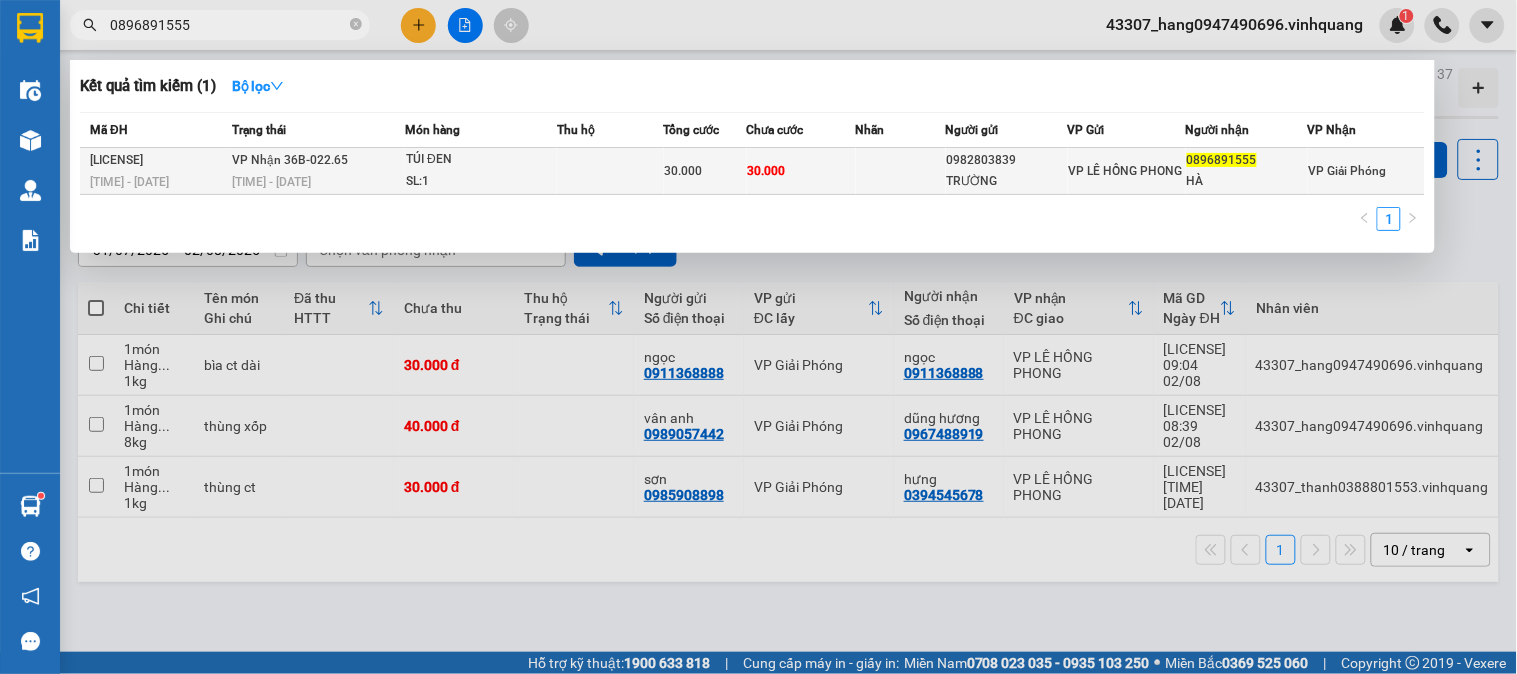 type on "0896891555" 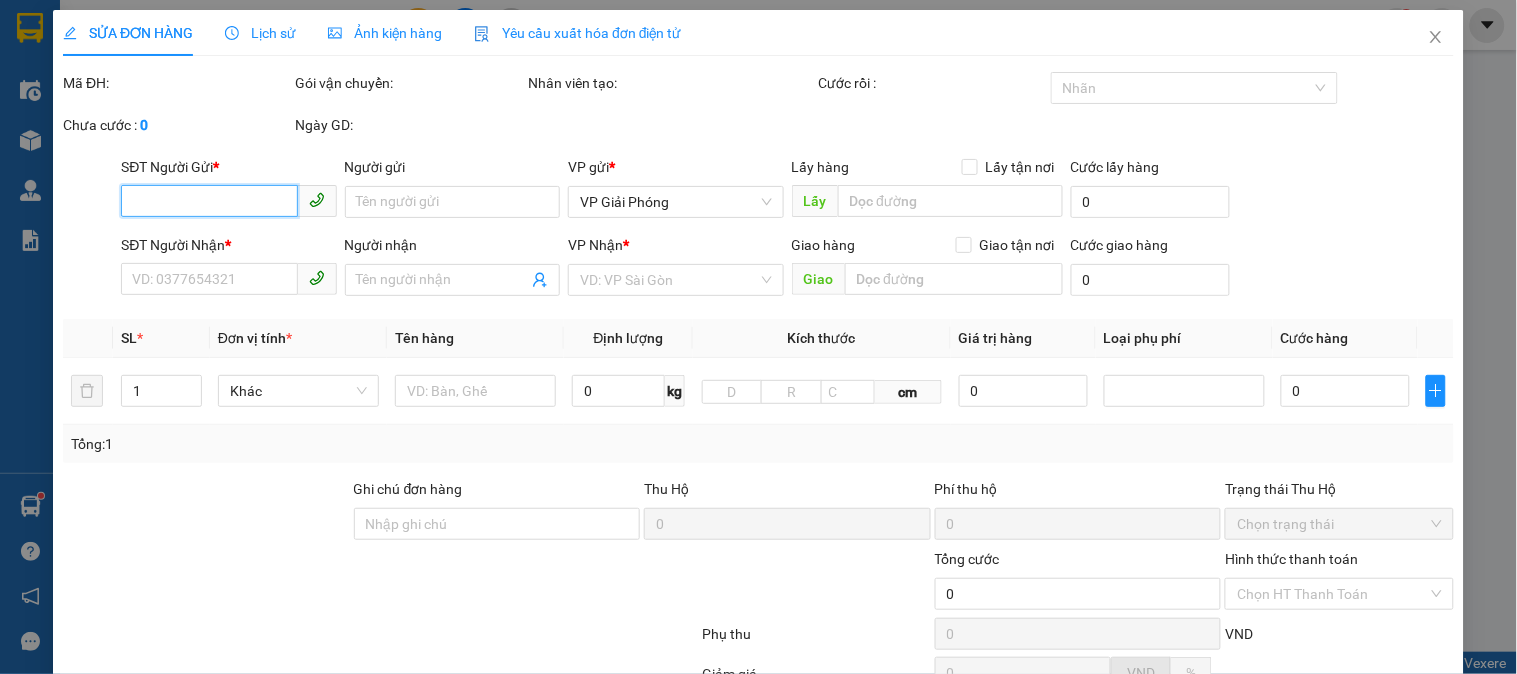 type on "0982803839" 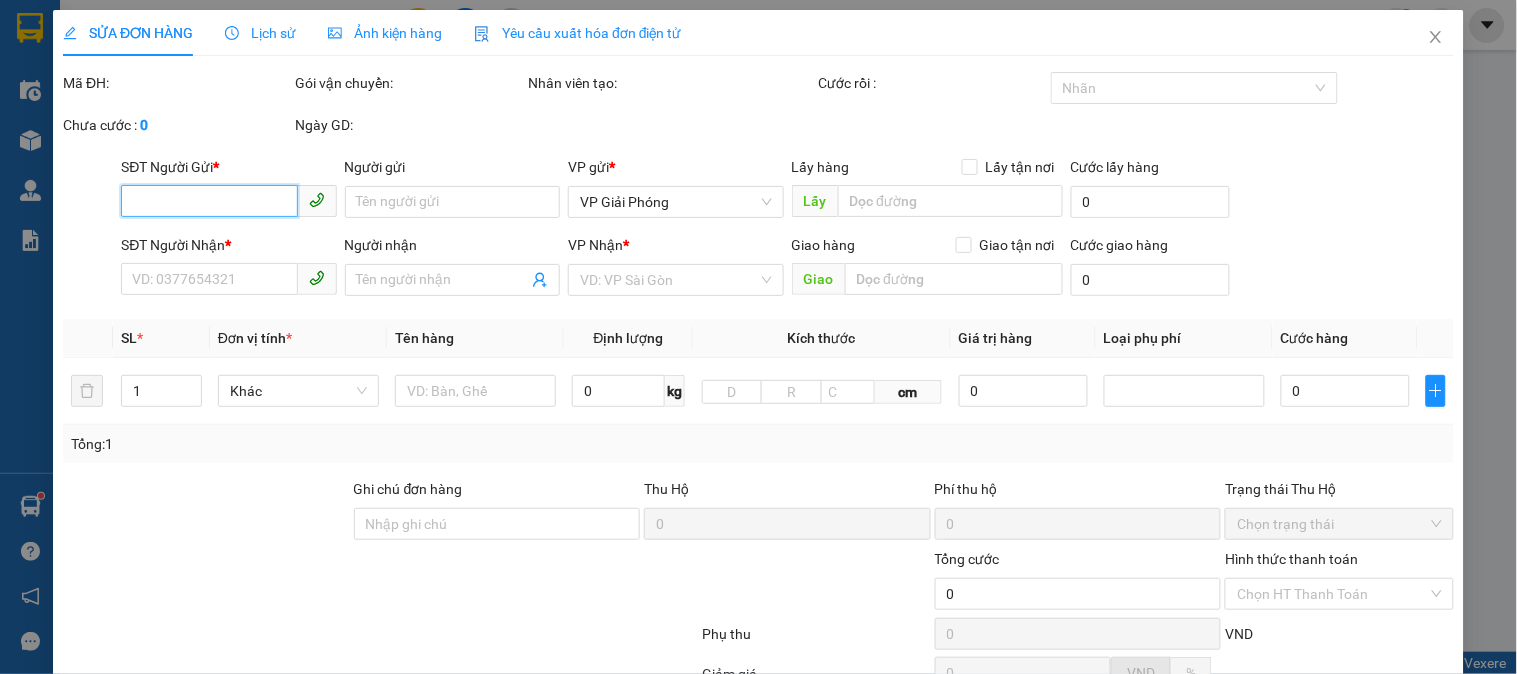 type on "TRƯỜNG" 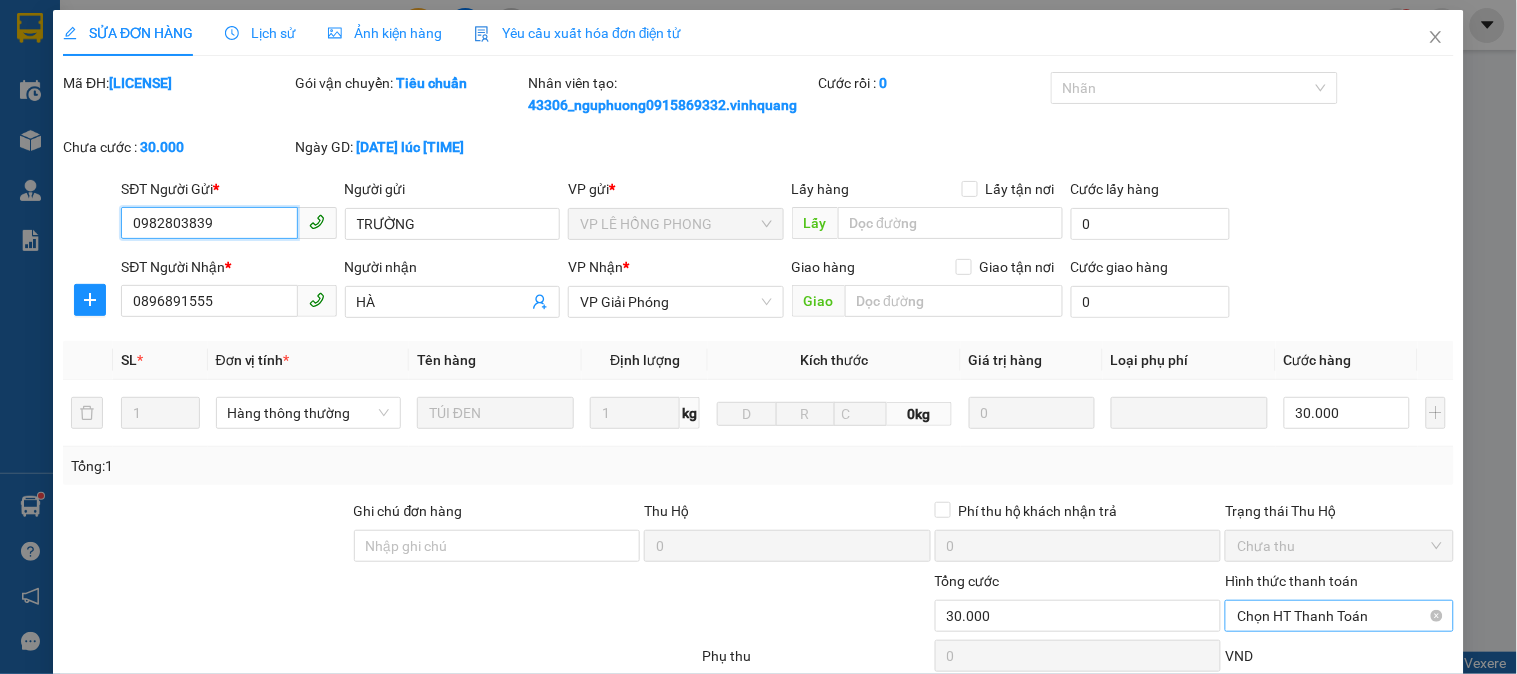 click on "Chọn HT Thanh Toán" at bounding box center [1339, 616] 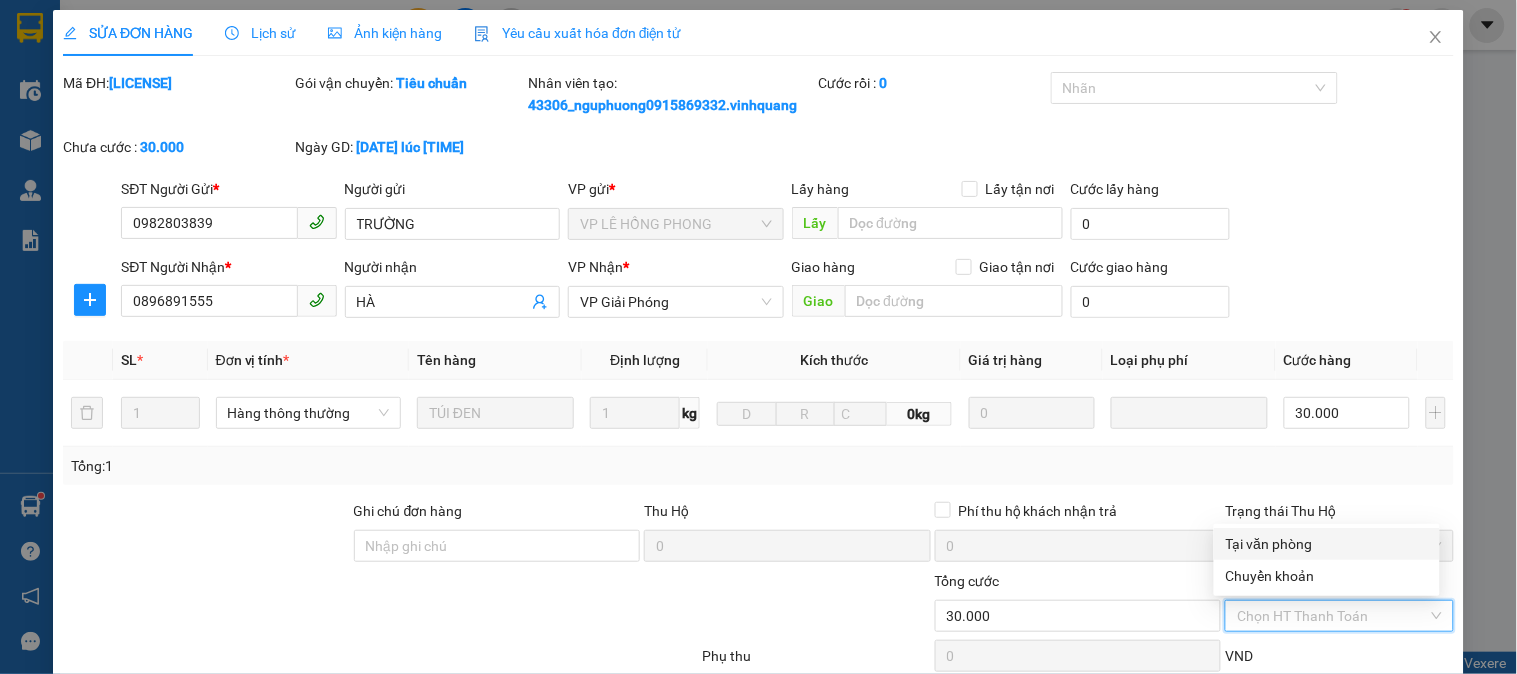 click on "Tại văn phòng" at bounding box center [1327, 544] 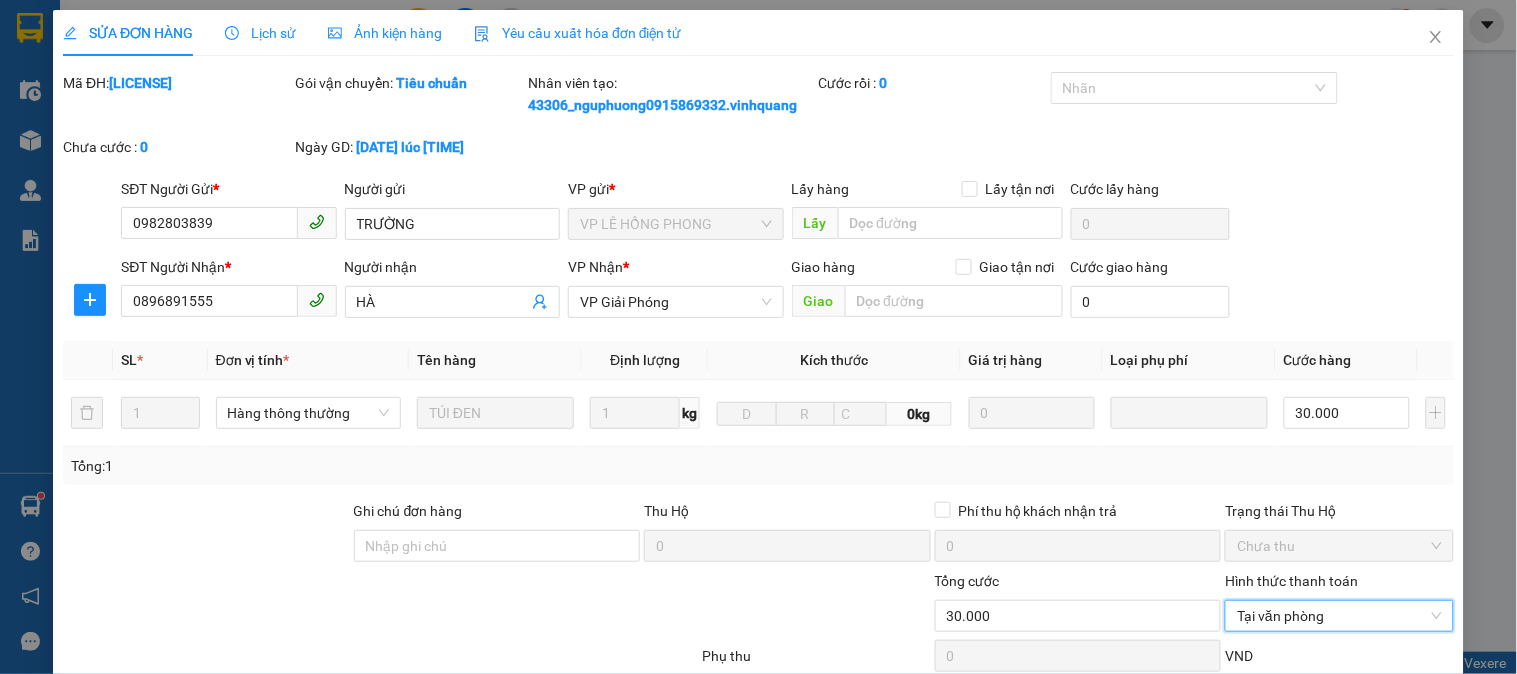 scroll, scrollTop: 234, scrollLeft: 0, axis: vertical 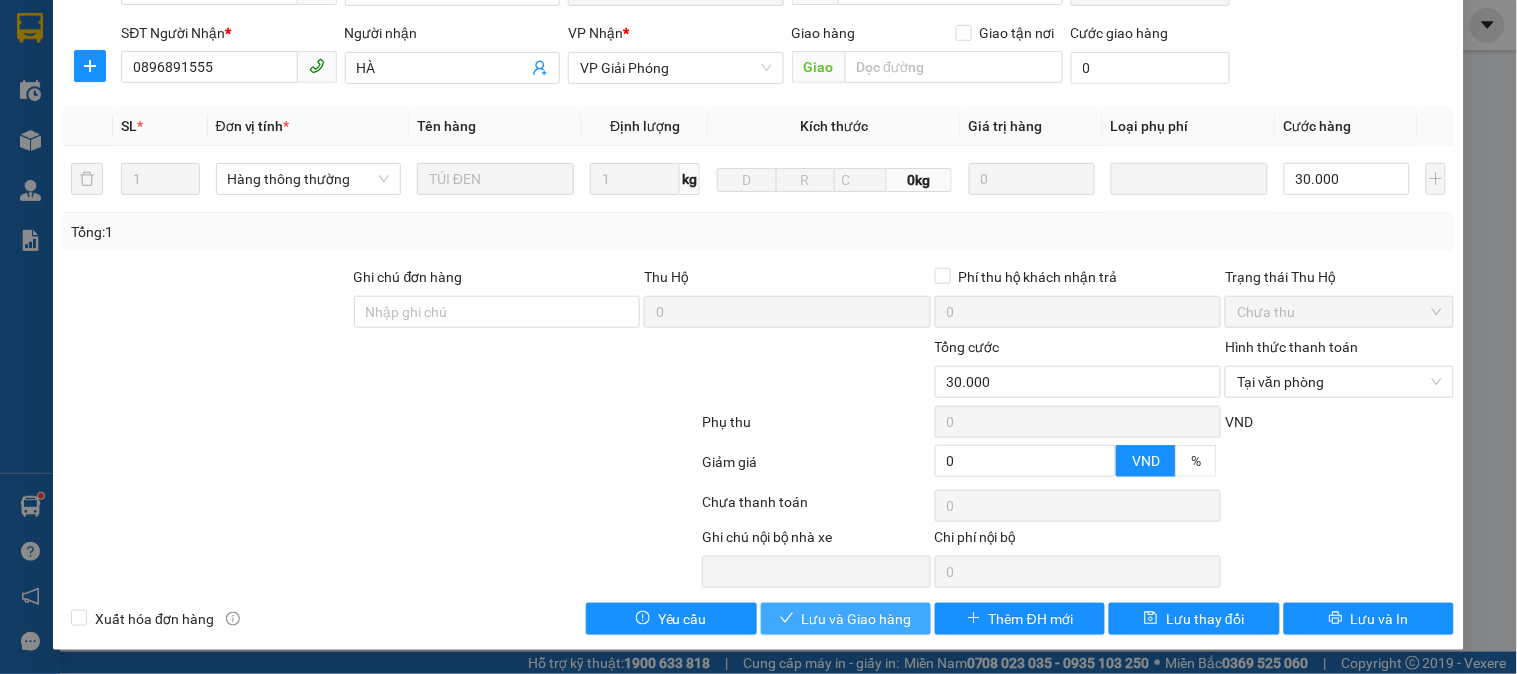 click on "Lưu và Giao hàng" at bounding box center (857, 619) 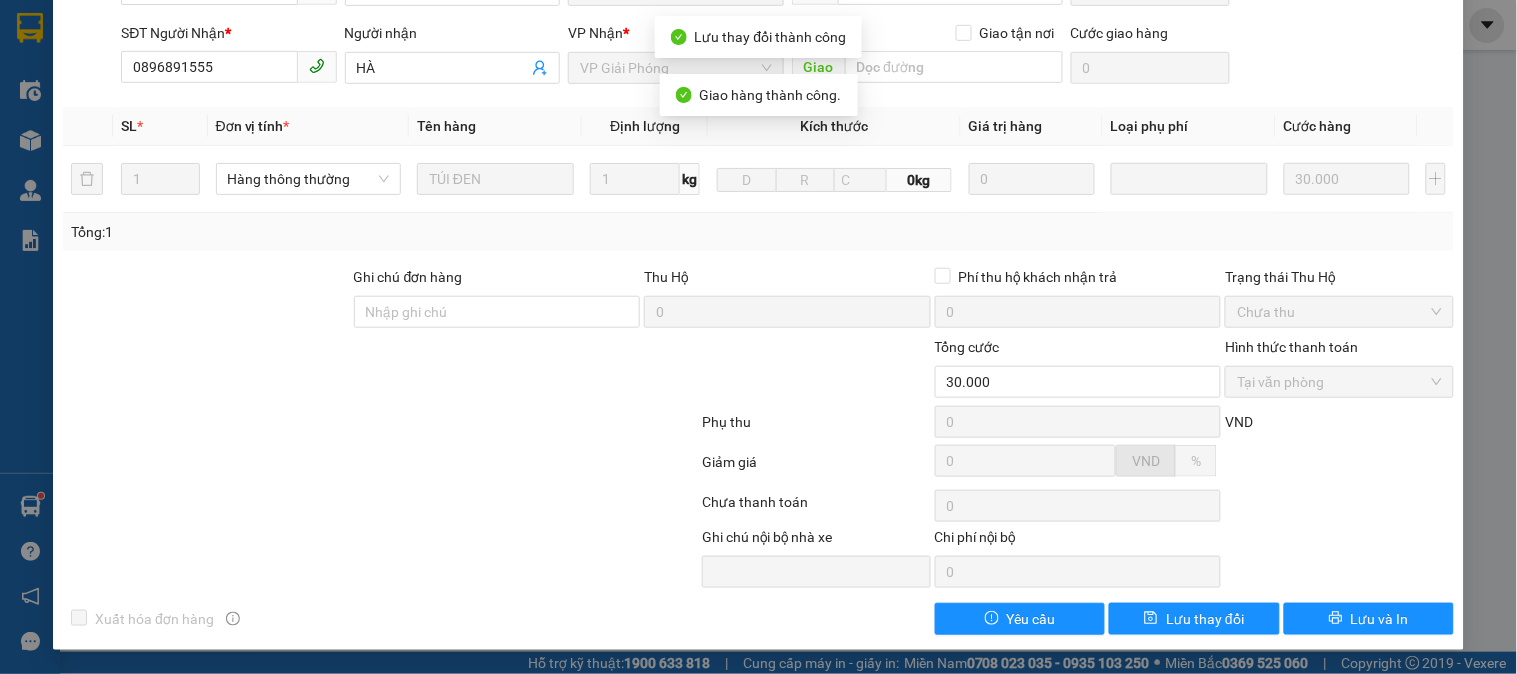 scroll, scrollTop: 0, scrollLeft: 0, axis: both 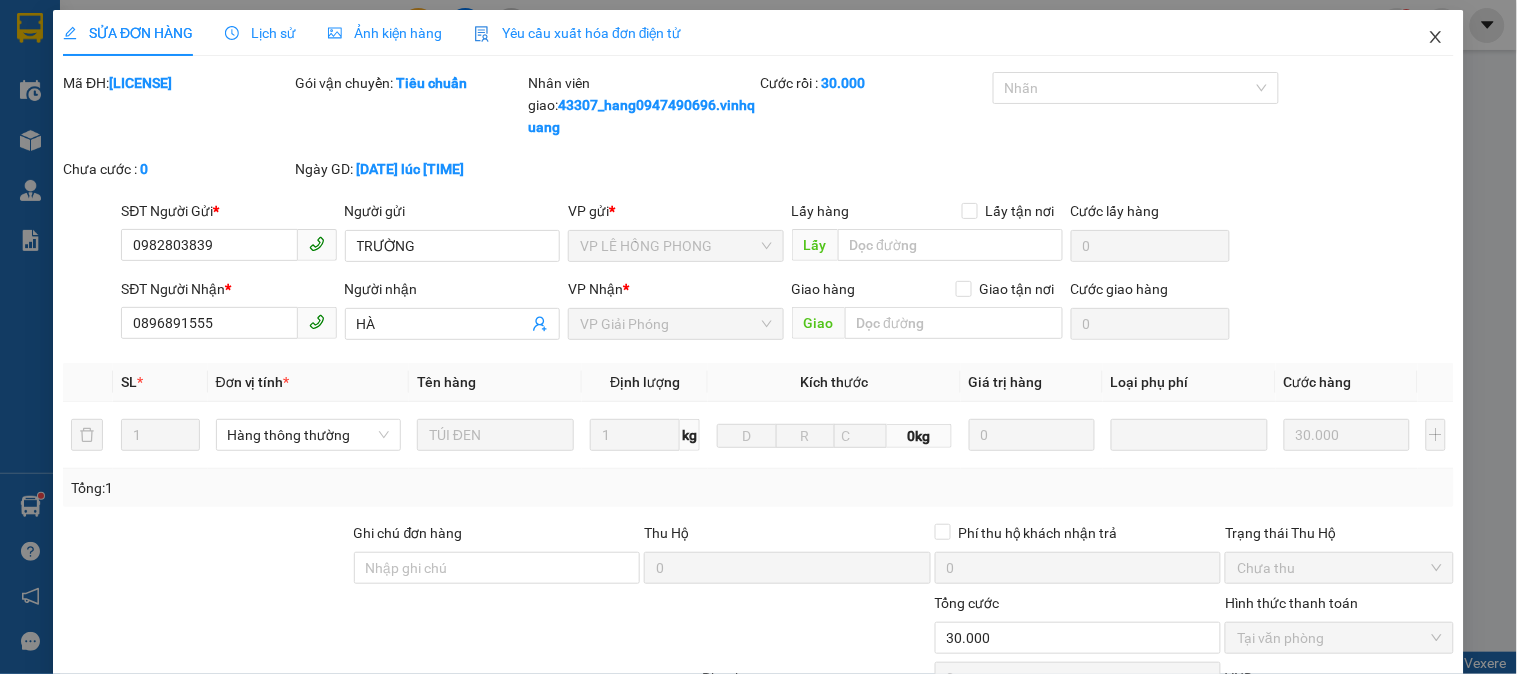 click 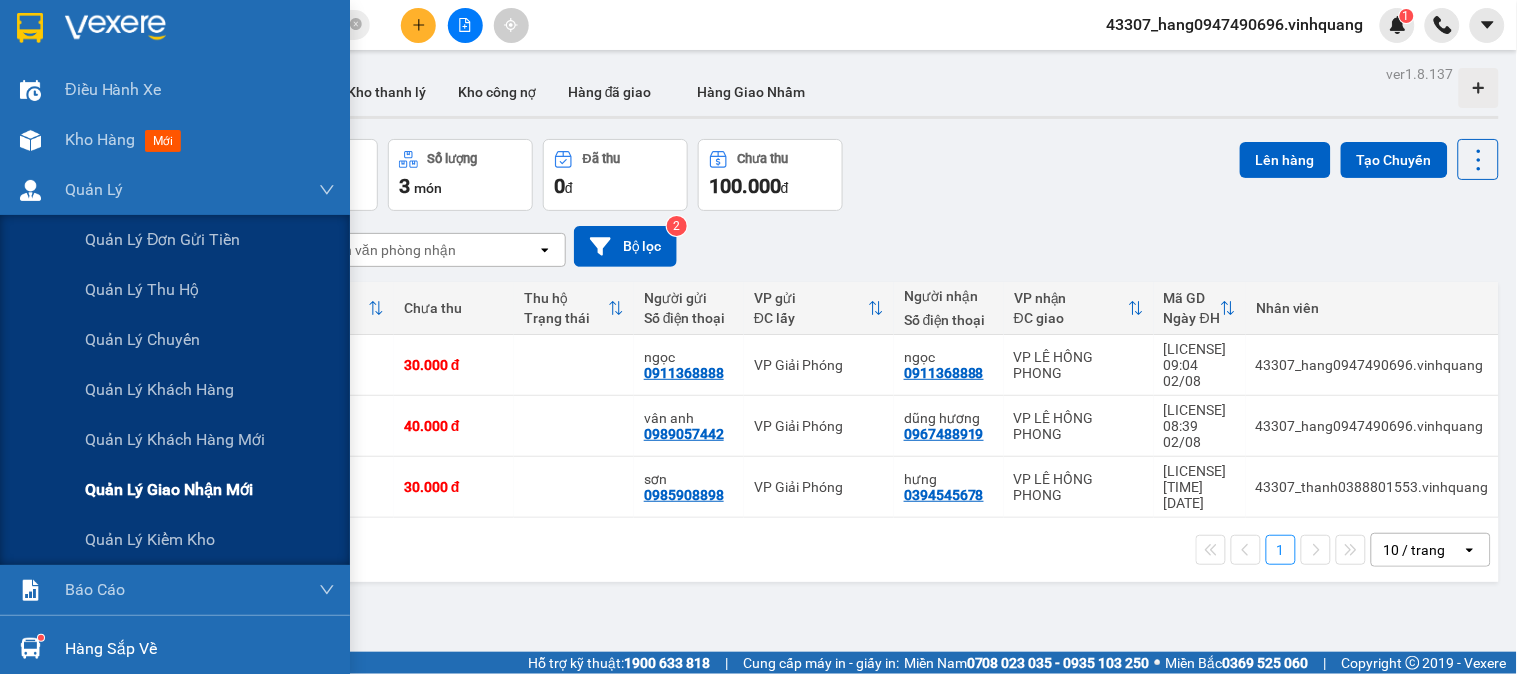 click on "Quản lý giao nhận mới" at bounding box center (169, 489) 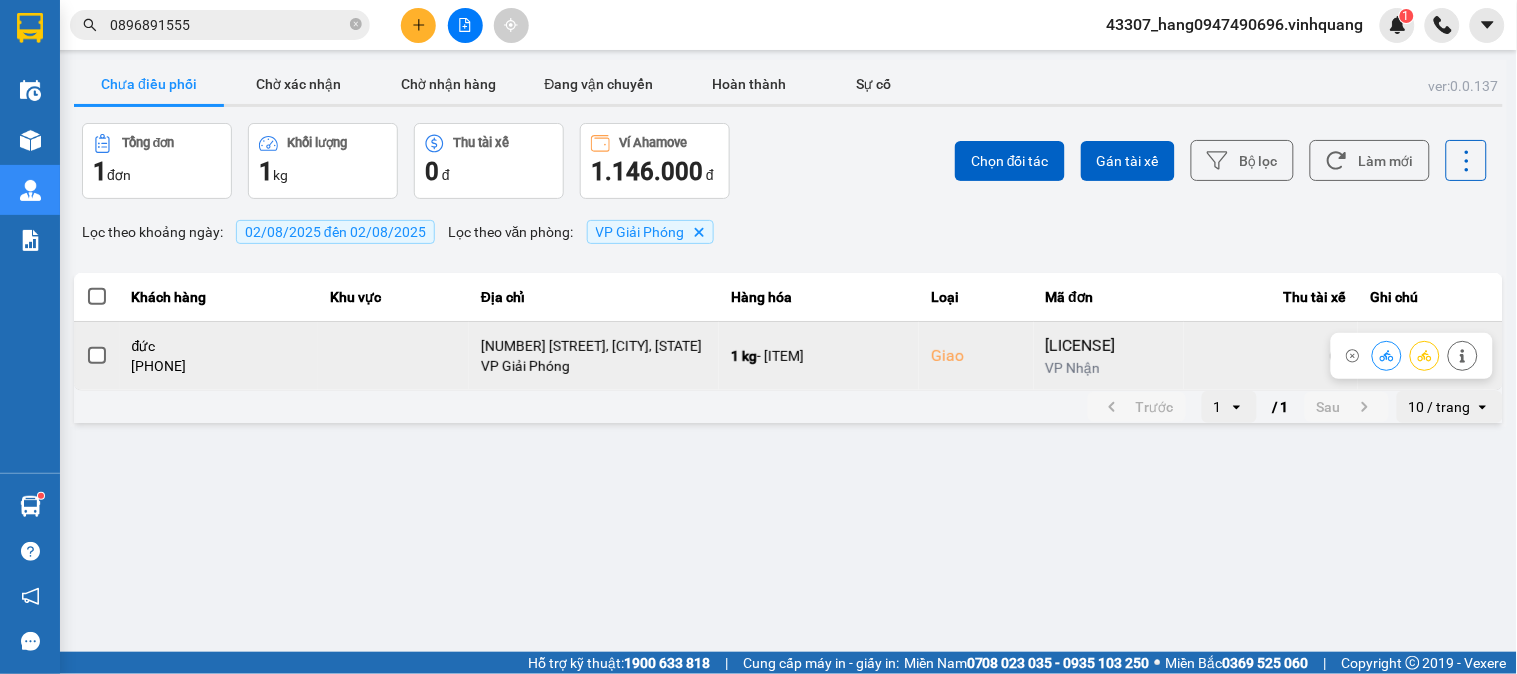 drag, startPoint x: 183, startPoint y: 365, endPoint x: 148, endPoint y: 383, distance: 39.357338 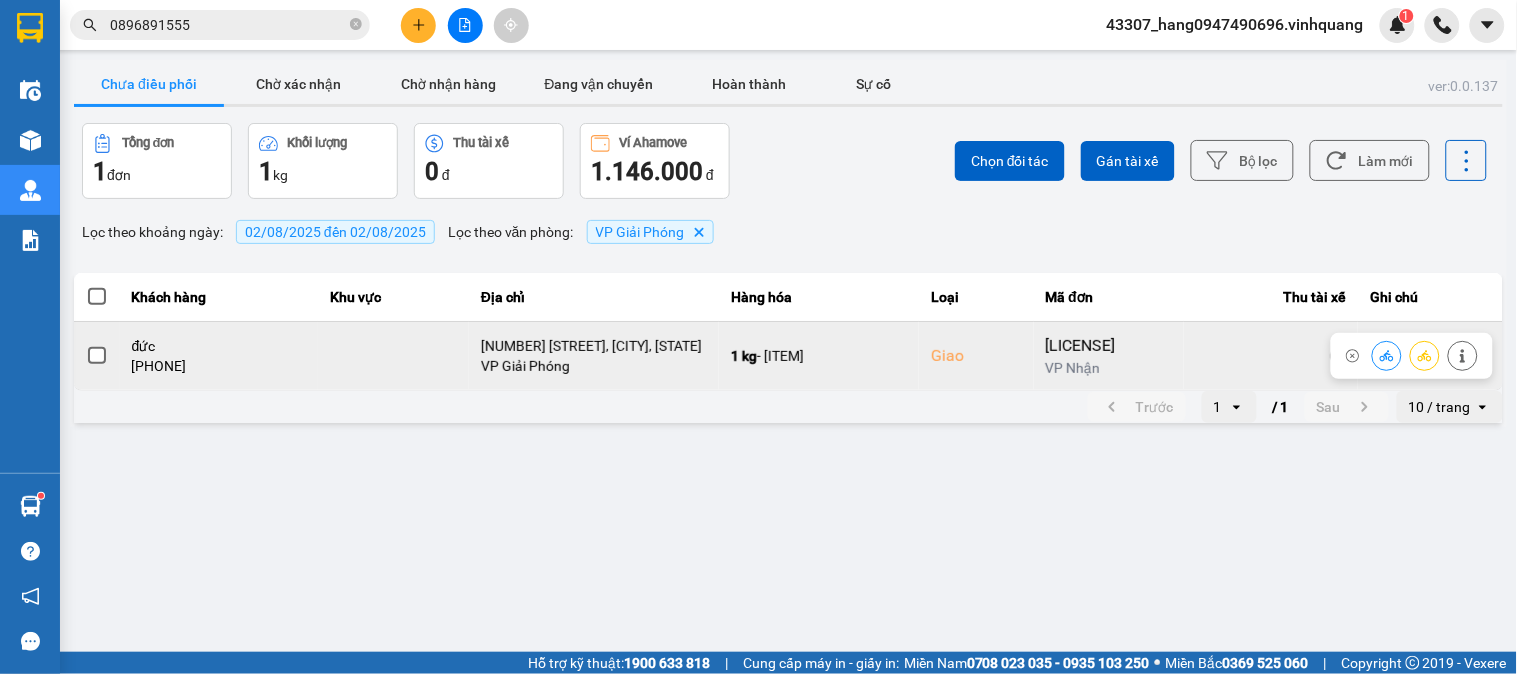 click at bounding box center [97, 356] 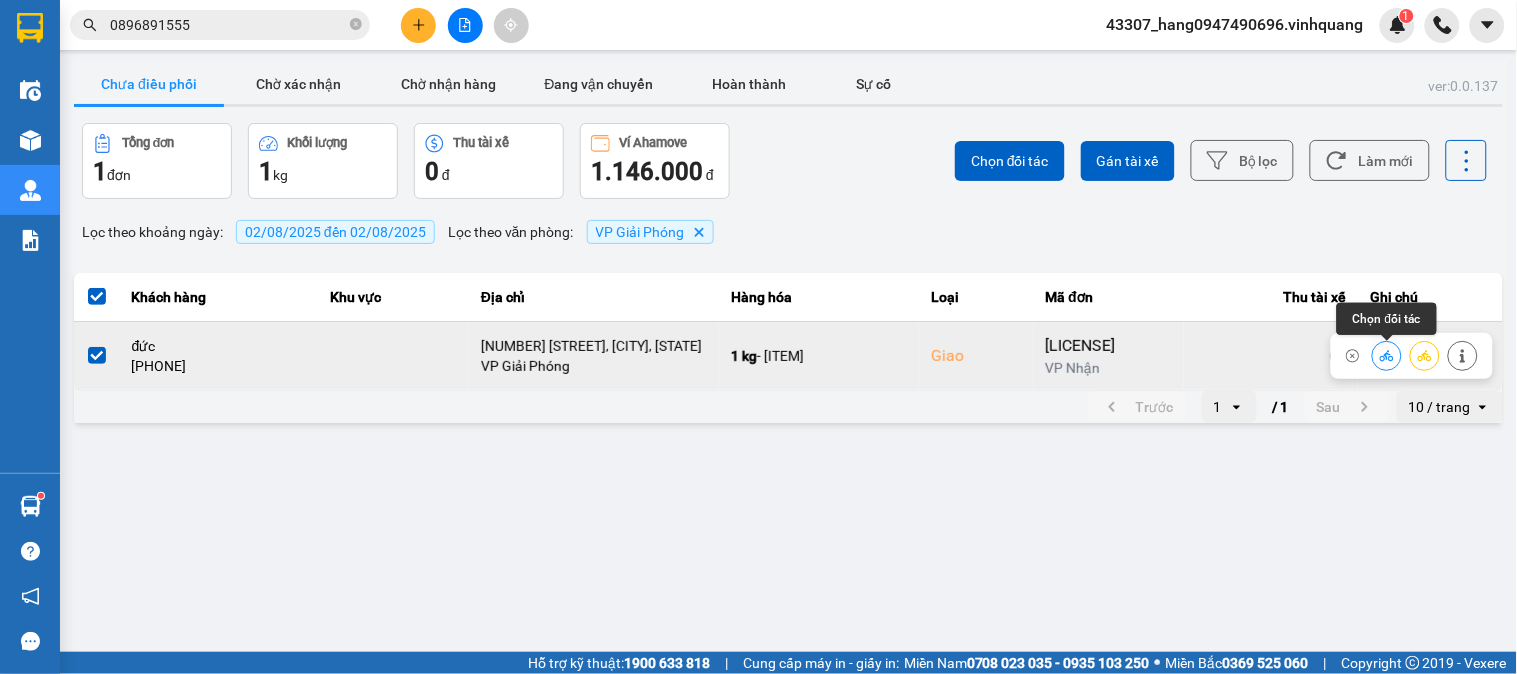 click 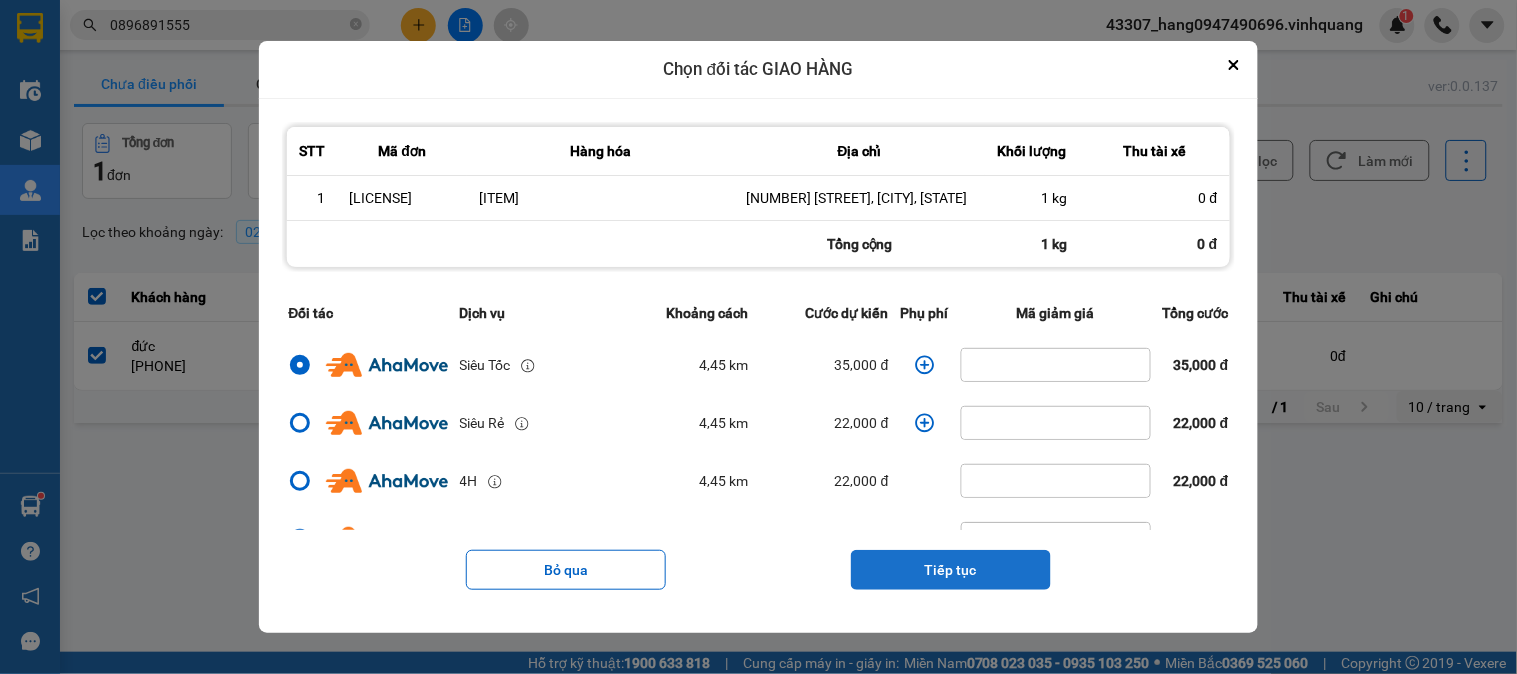 click on "Tiếp tục" at bounding box center (951, 570) 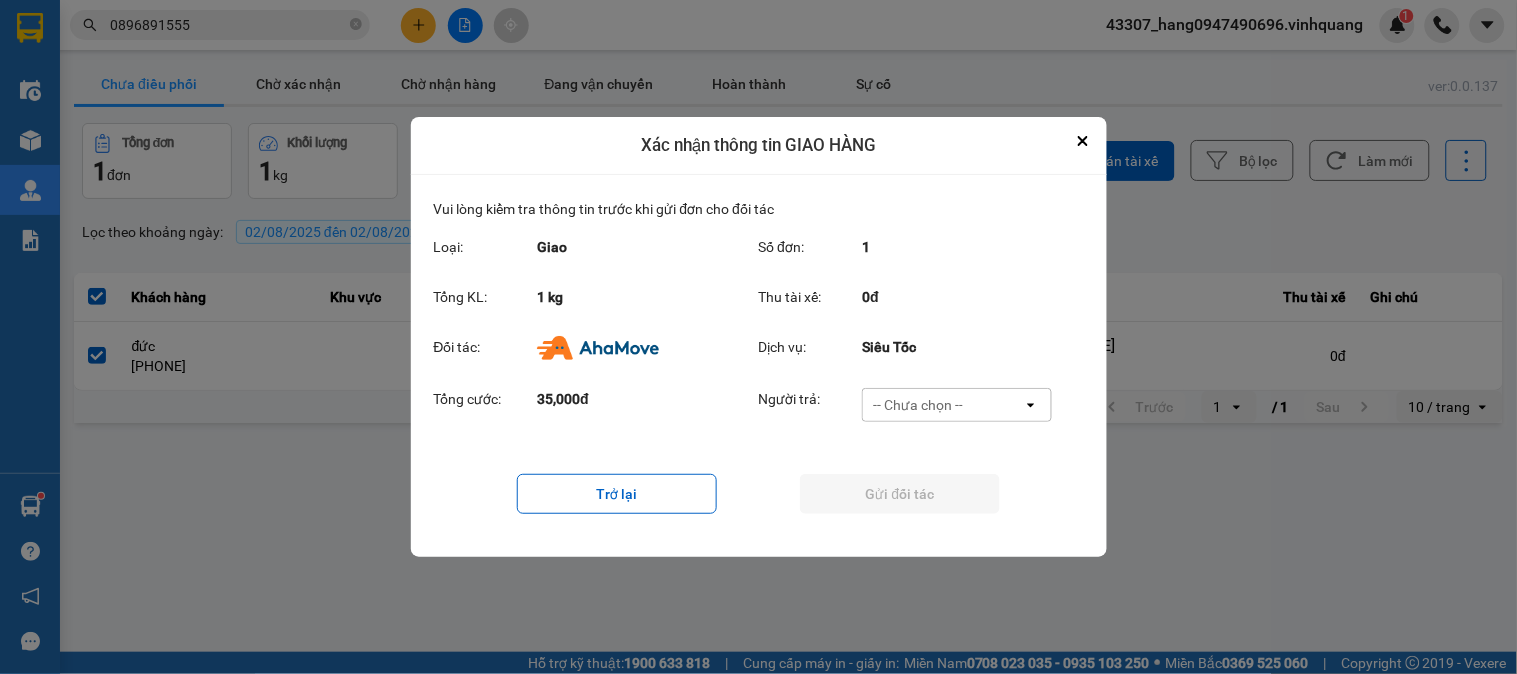 drag, startPoint x: 916, startPoint y: 566, endPoint x: 892, endPoint y: 401, distance: 166.73631 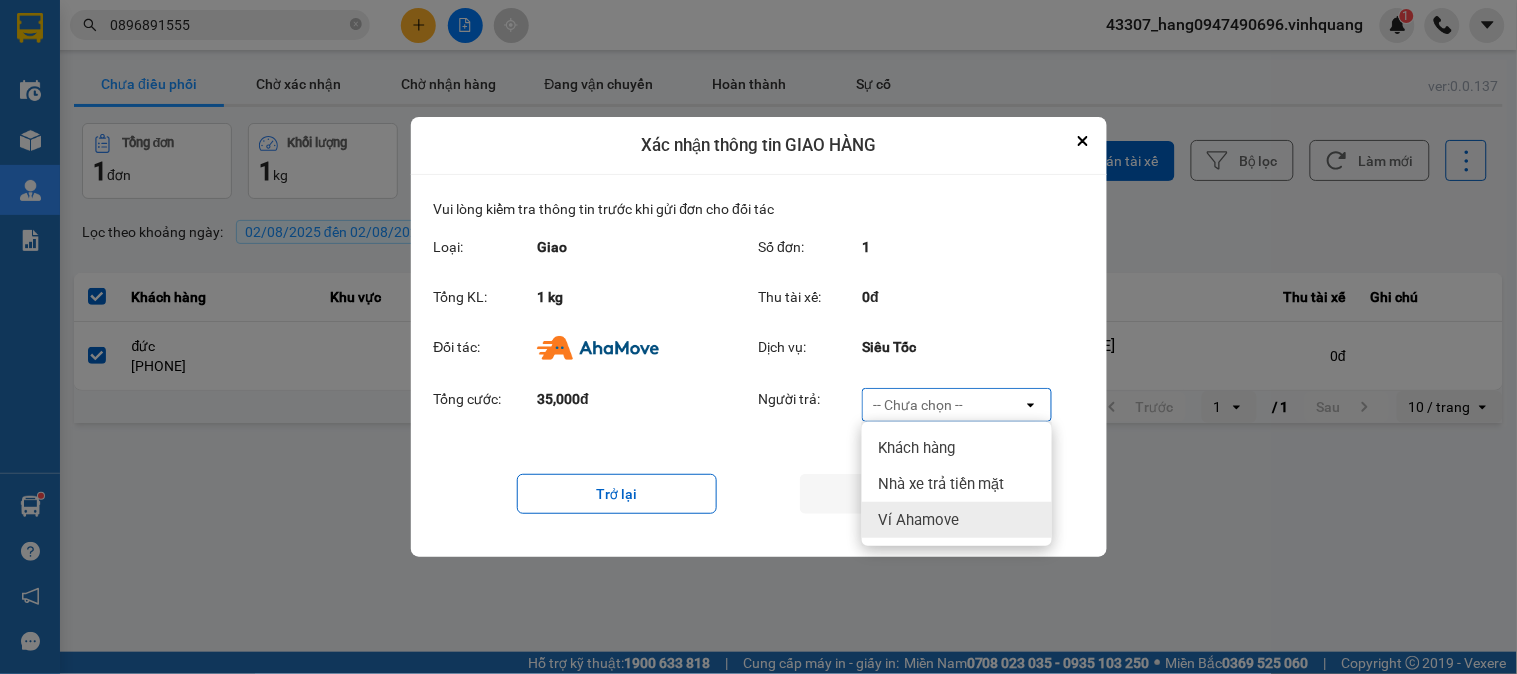 click on "Ví Ahamove" at bounding box center [918, 520] 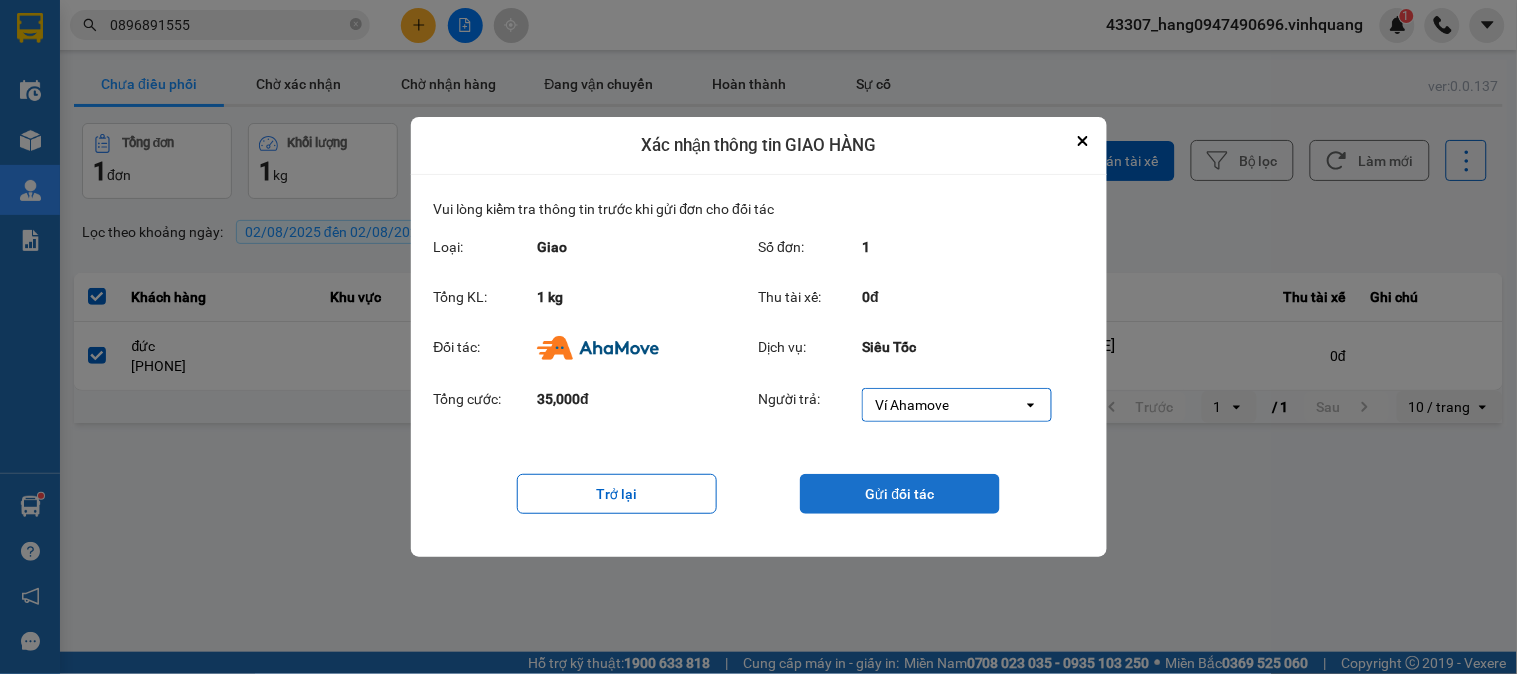 click on "Gửi đối tác" at bounding box center (900, 494) 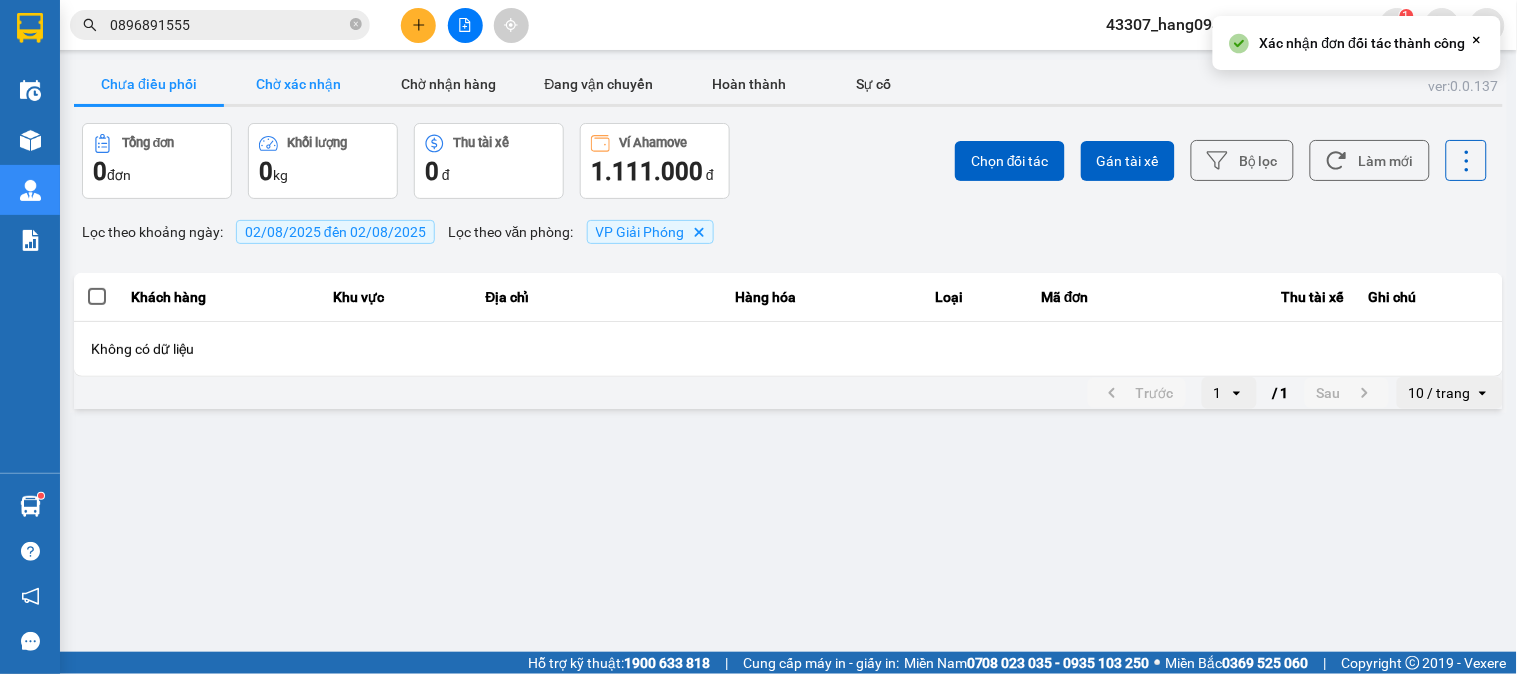 click on "Chờ xác nhận" at bounding box center [299, 84] 